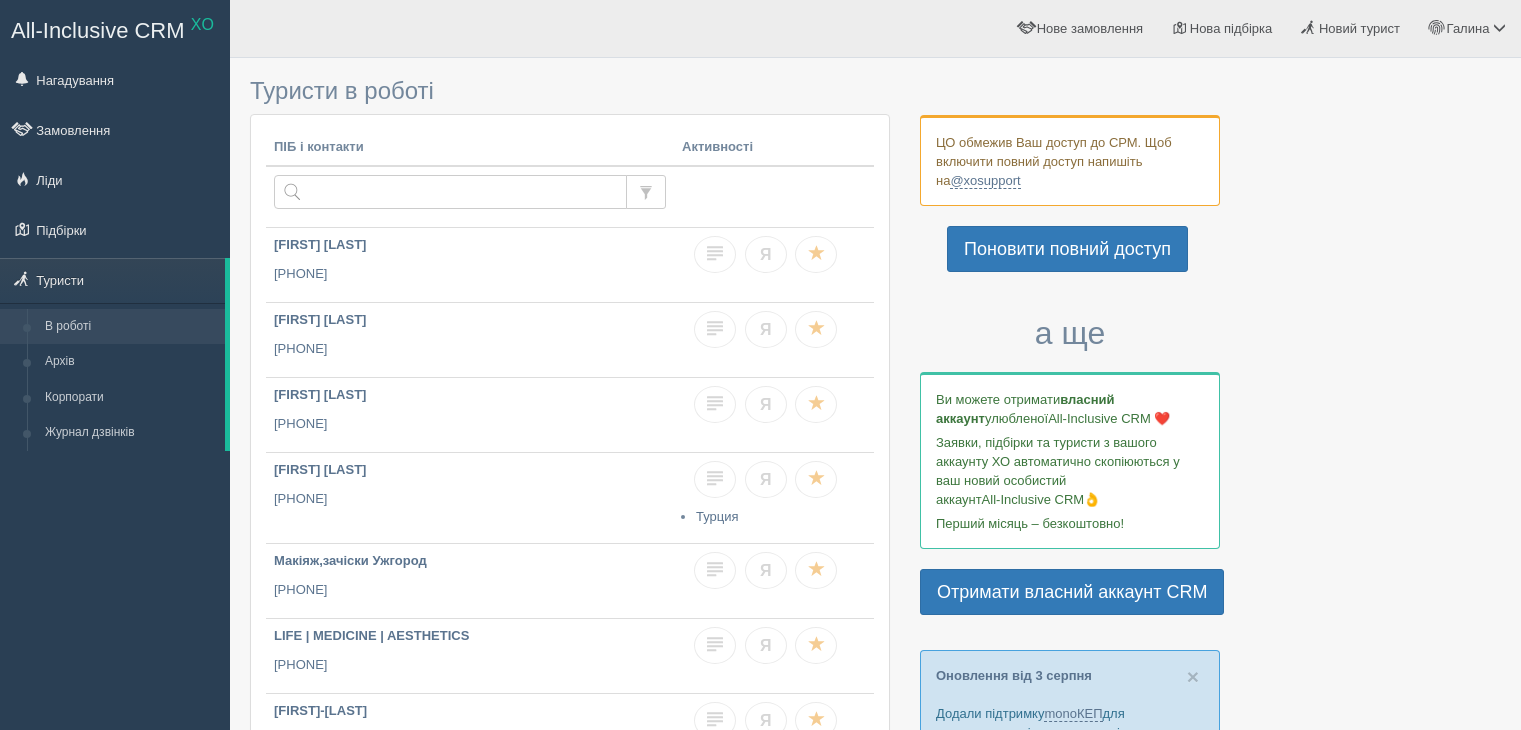 scroll, scrollTop: 0, scrollLeft: 0, axis: both 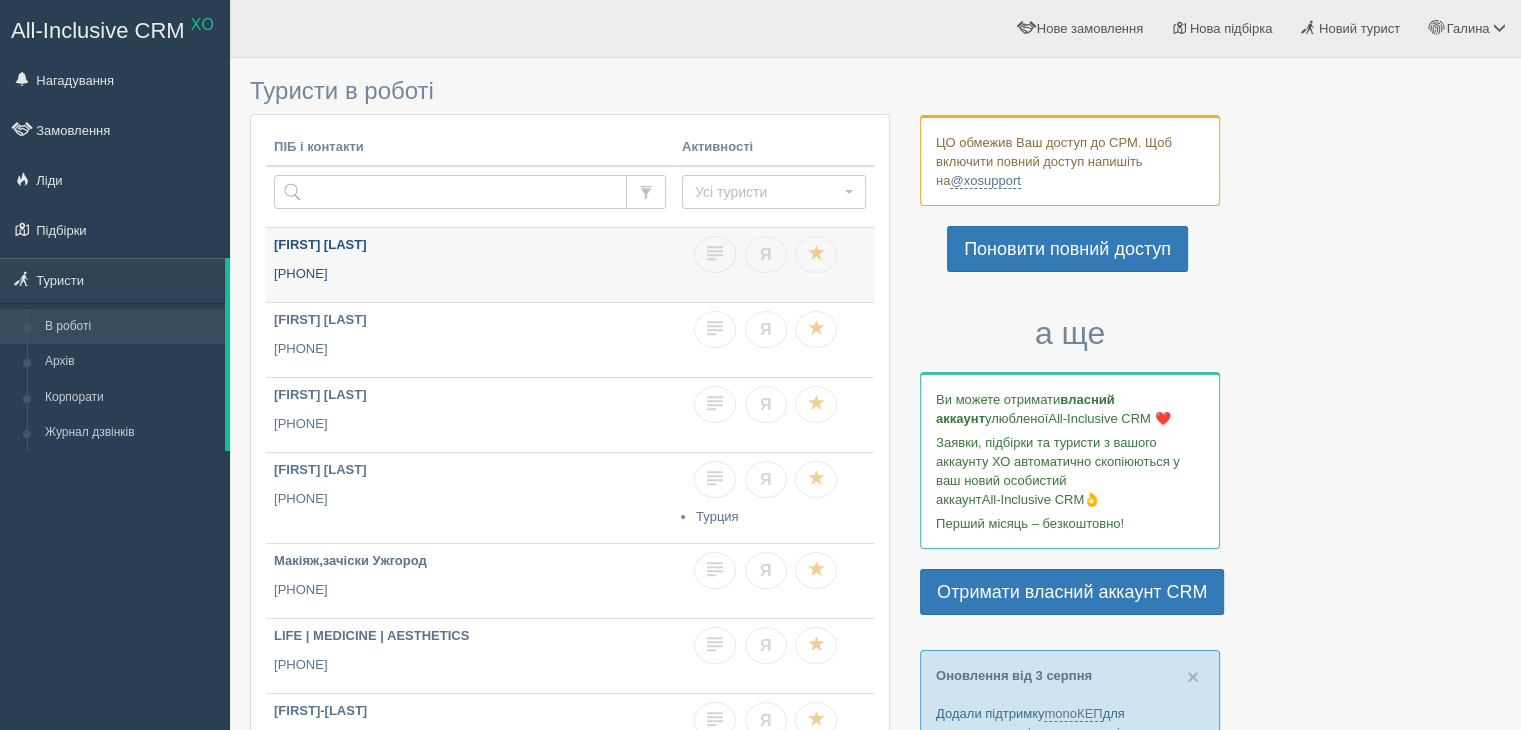 click on "Клавдія Гальо
+380 50 694 5987" at bounding box center (470, 265) 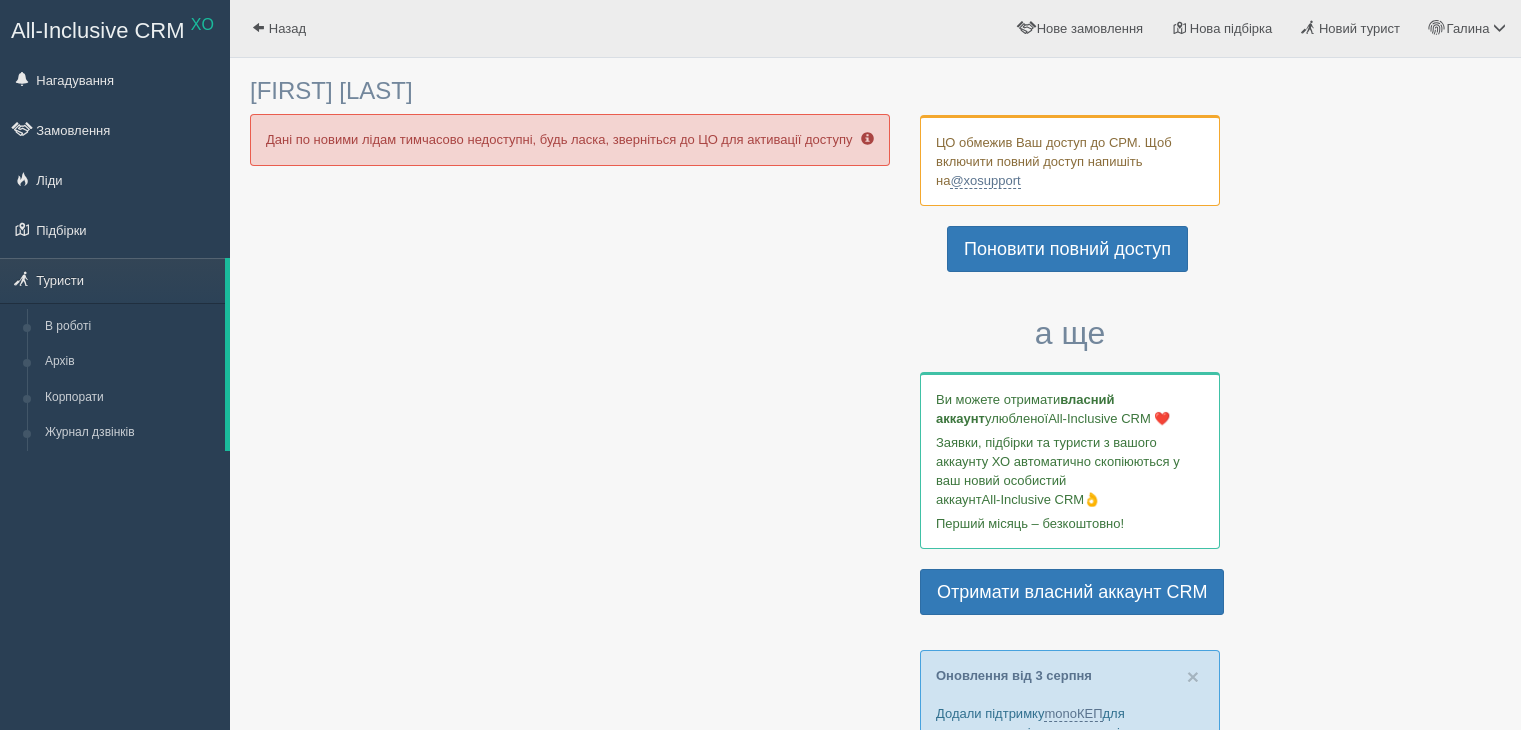scroll, scrollTop: 0, scrollLeft: 0, axis: both 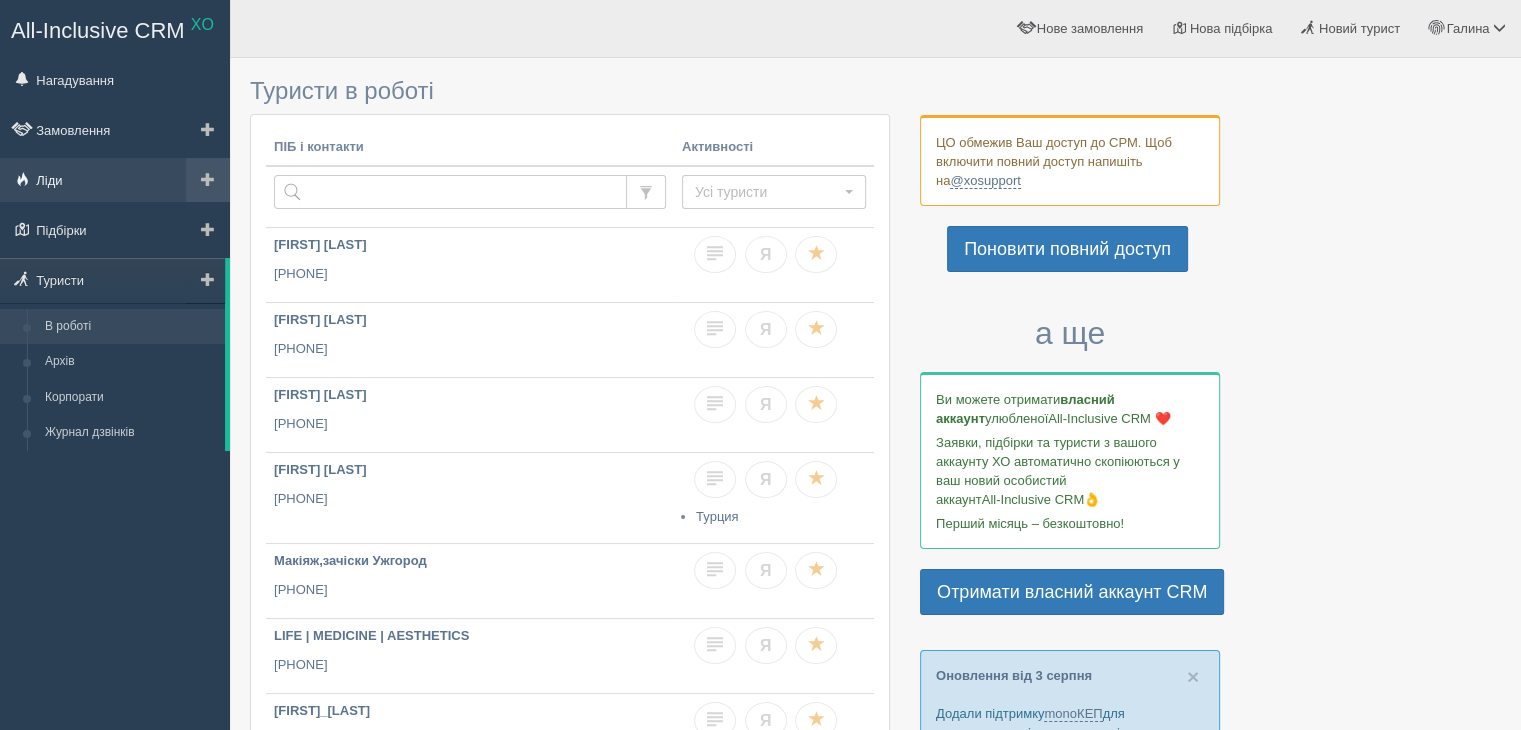 click on "Ліди" at bounding box center (115, 180) 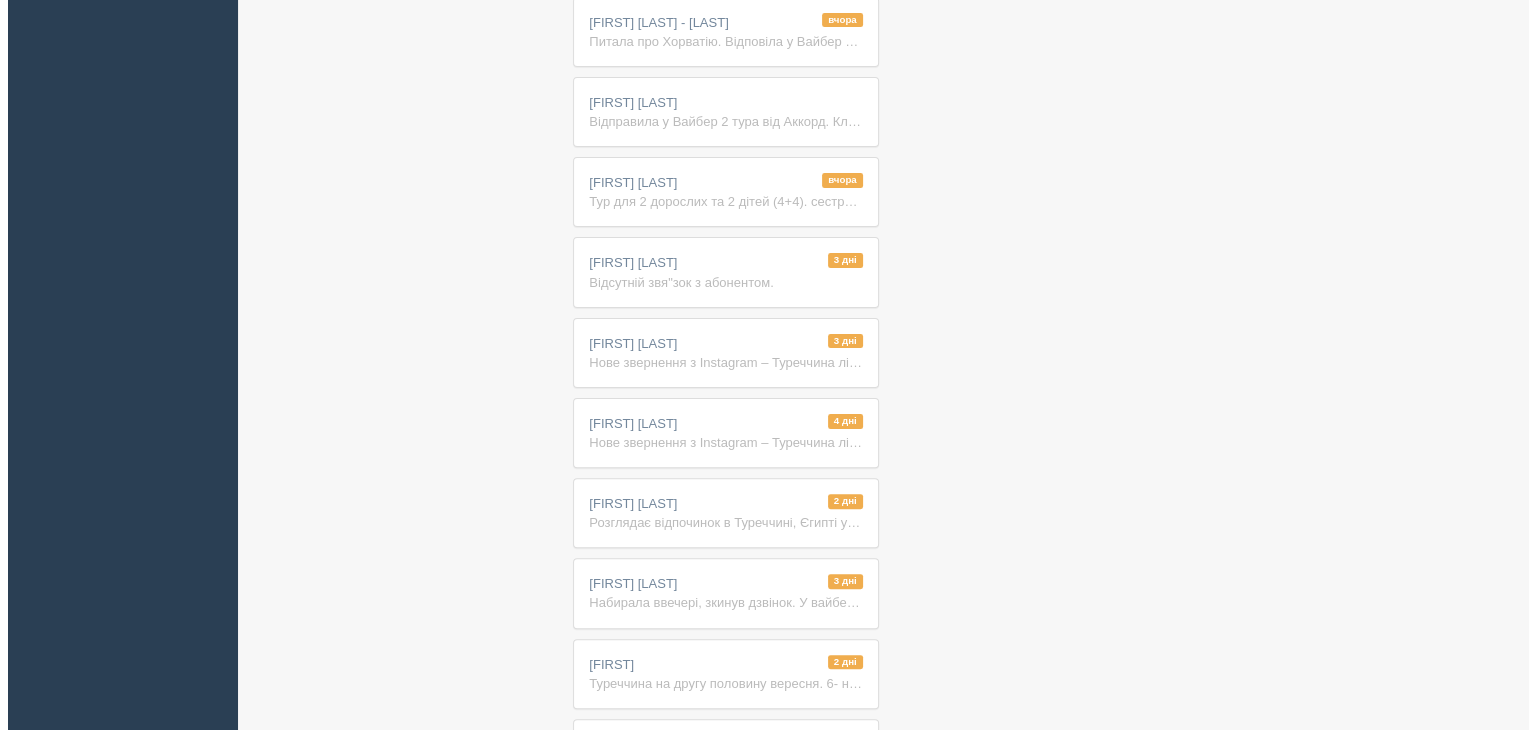 scroll, scrollTop: 812, scrollLeft: 0, axis: vertical 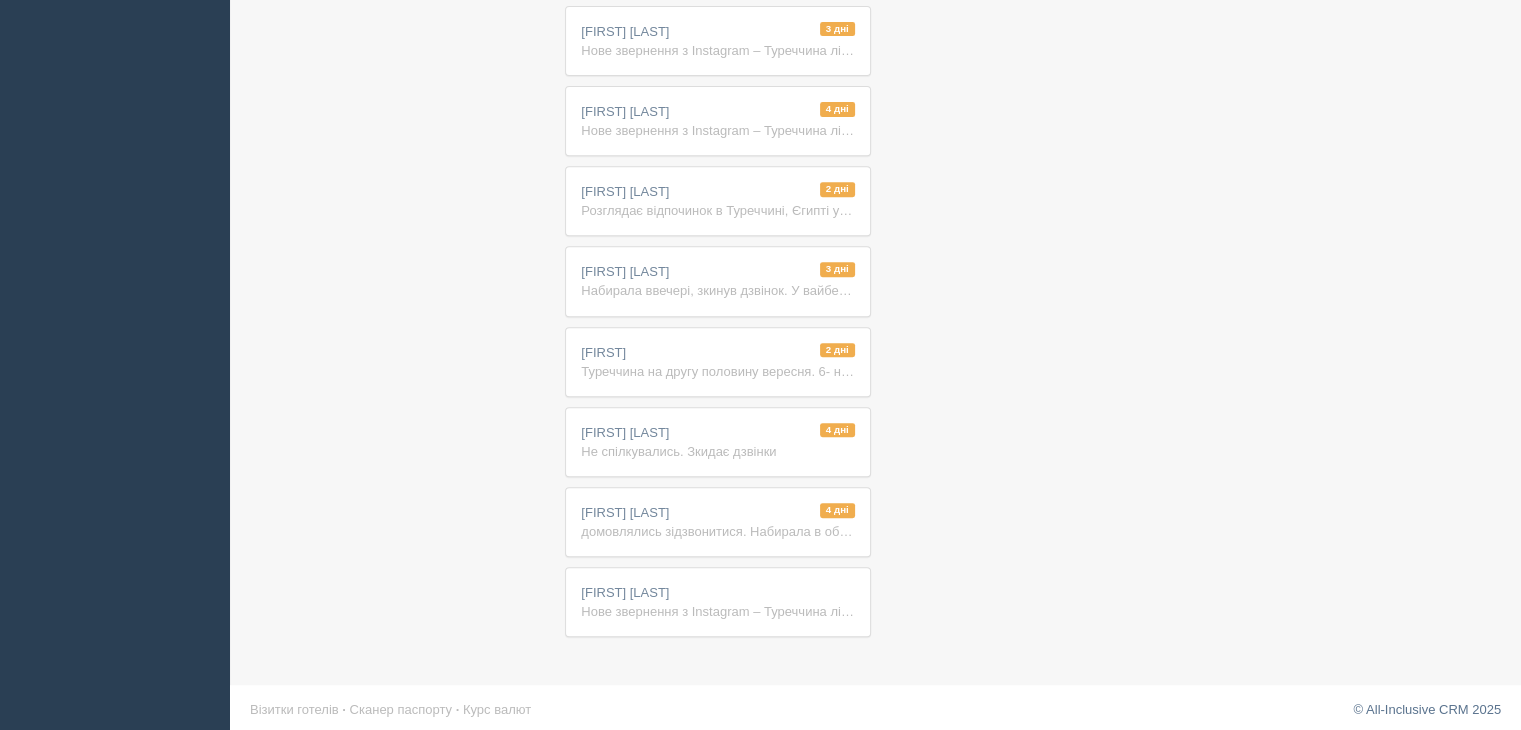 click on "[FIRST] [LAST]
Нове звернення з Instagram – Туреччина літо 2025-copy-copy-copy-copy-copy
Ім'я: [FIRST] [LAST]
Телефон: [PHONE]
Реклама Instagram: готелі 5* в Туреччині
які дати вильоту?: 01.11.2025-31.11.2025р
хто планує подорожувати?: свій_варіант
вкажіть бюджет за тур: 70-85_тис_грн
побажання до відпочинку: Цікавить Греція 🔥🔥🔥2+2( 12і2)" at bounding box center [717, 602] 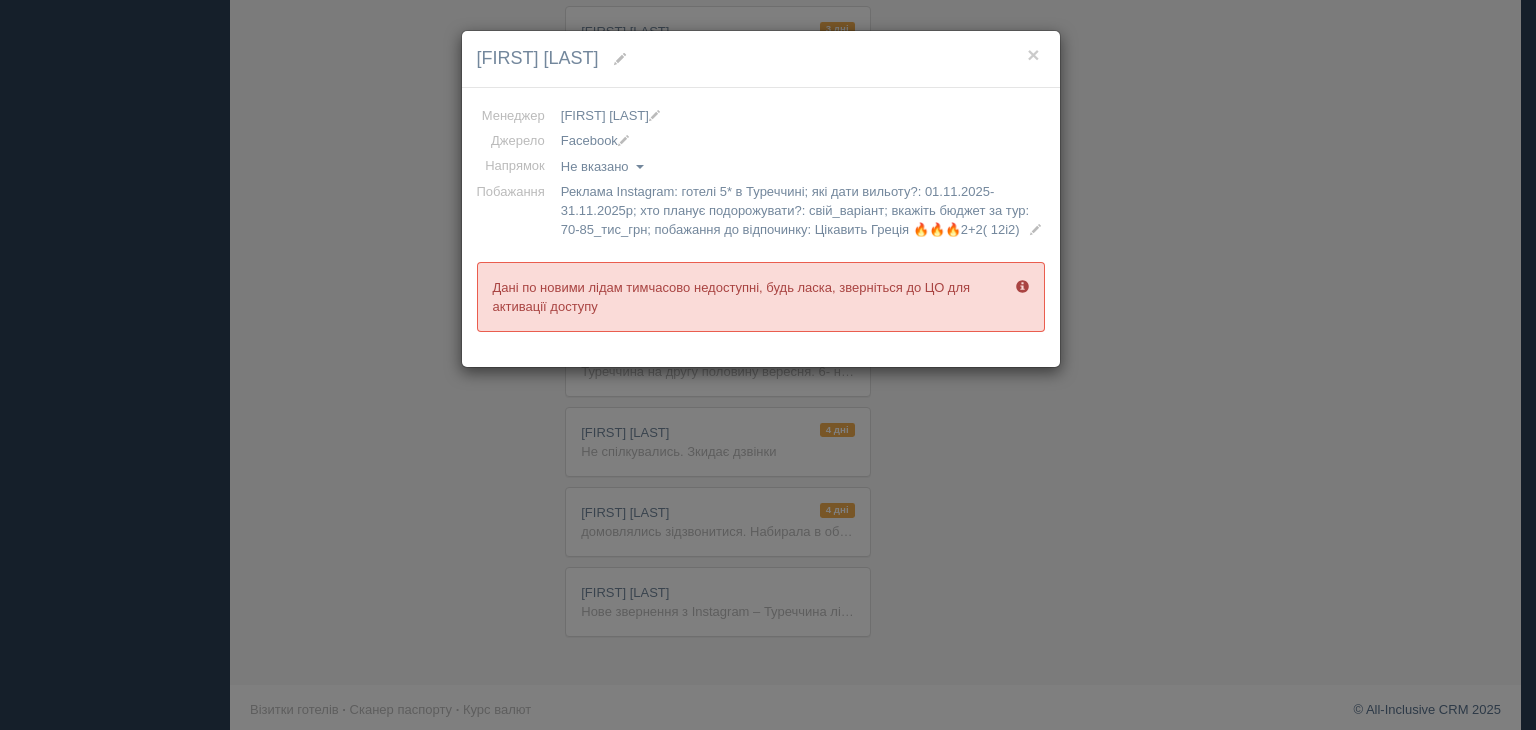 click at bounding box center [1022, 286] 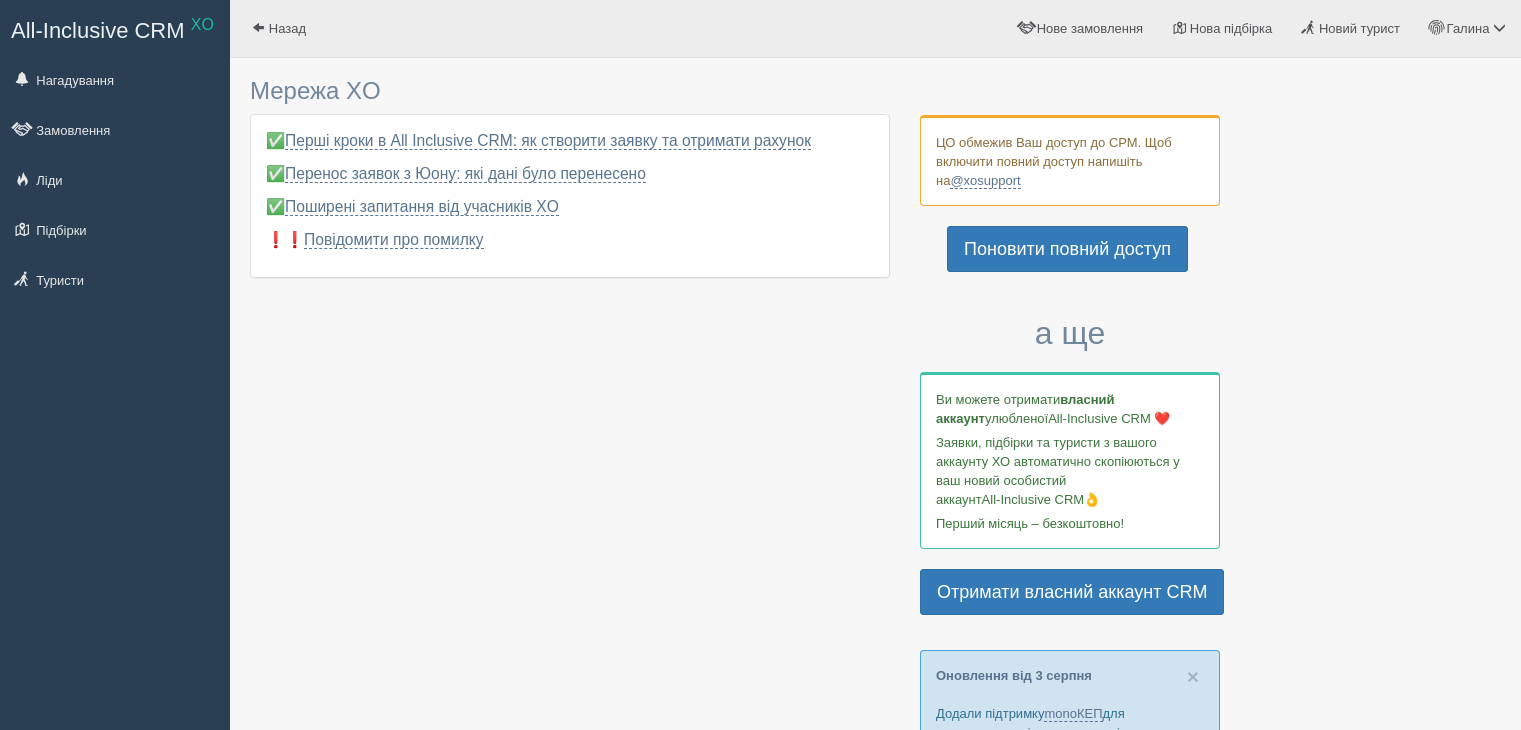 scroll, scrollTop: 0, scrollLeft: 0, axis: both 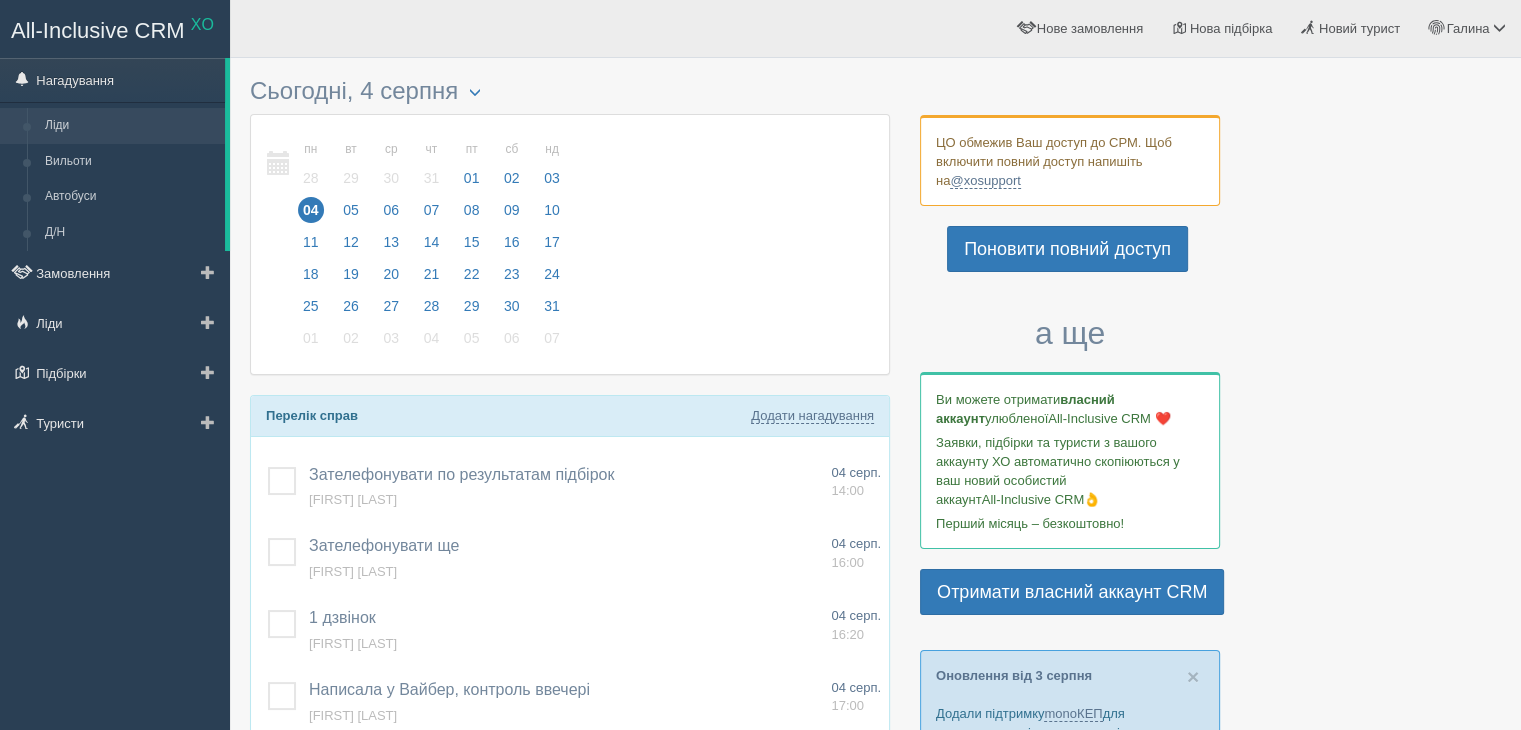 click on "Ліди" at bounding box center (130, 126) 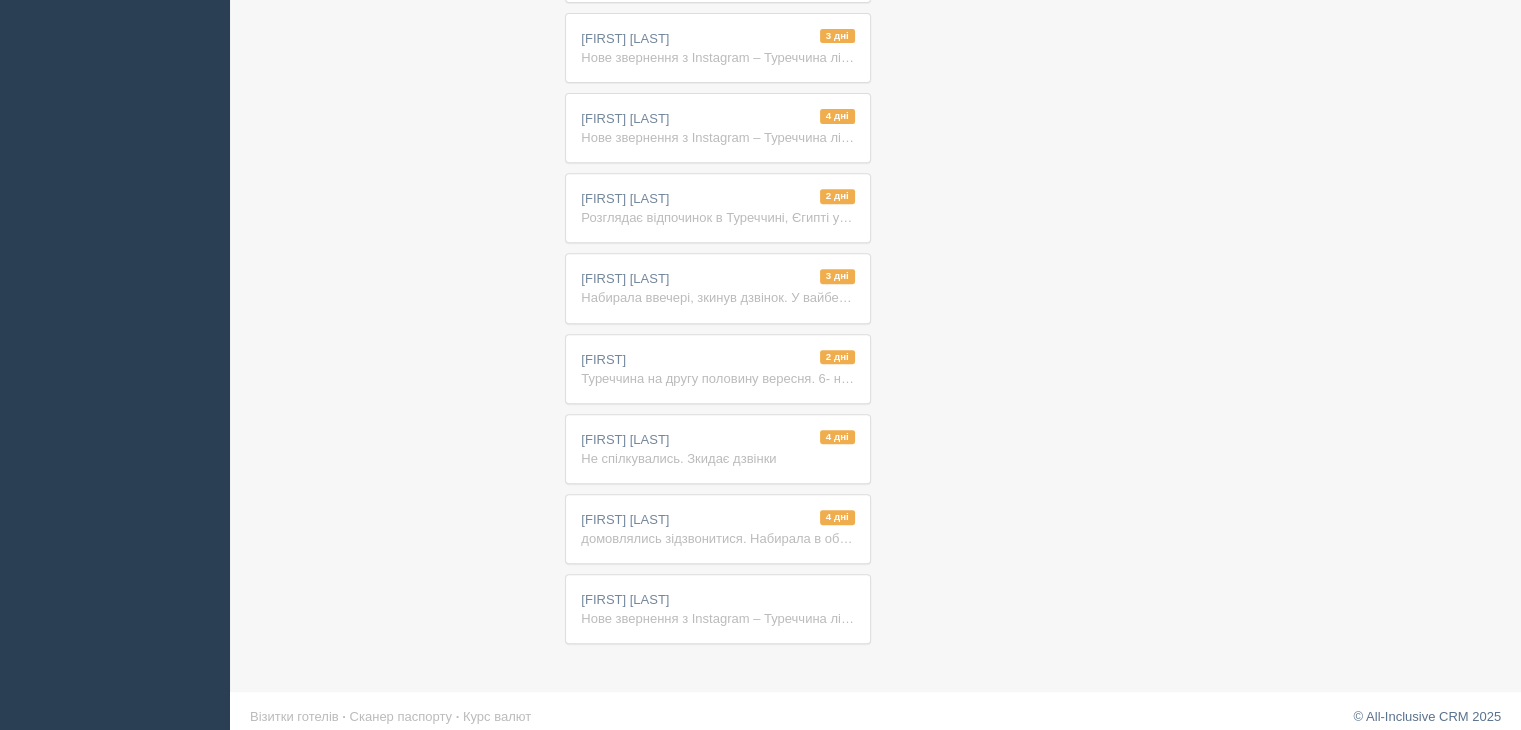 scroll, scrollTop: 812, scrollLeft: 0, axis: vertical 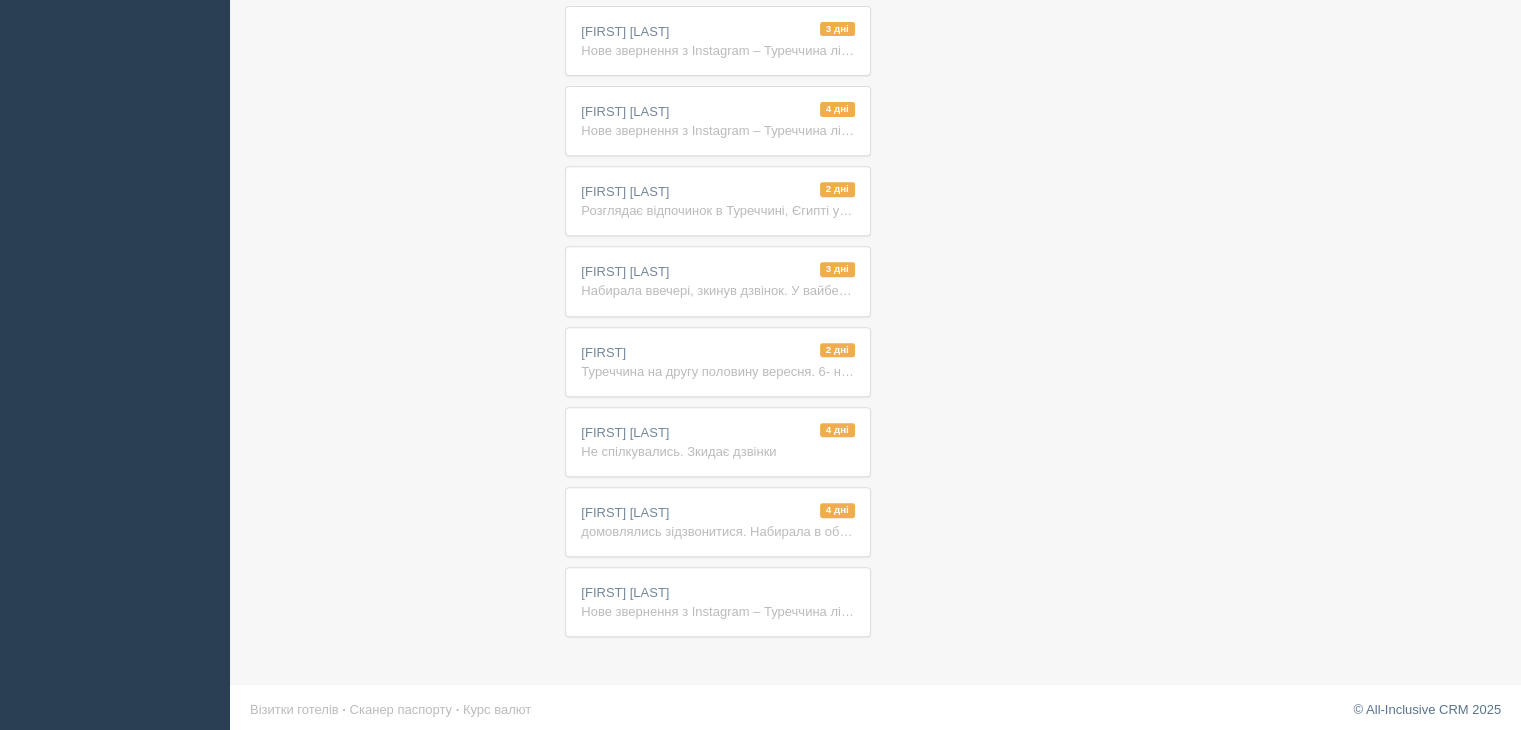 click on "Клавдія Гальо
Нове звернення з Instagram – Туреччина літо 2025-copy-copy-copy-copy-copy
Ім'я: Клавдія Гальо
Телефон: +380506945987
Реклама Instagram: готелі 5* в Туреччині
які дати вильоту?: 01.11.2025-31.11.2025р
хто планує подорожувати?: свій_варіант
вкажіть бюджет за тур: 70-85_тис_грн
побажання до відпочинку: Цікавить Греція 🔥🔥🔥2+2( 12і2)" at bounding box center [717, 602] 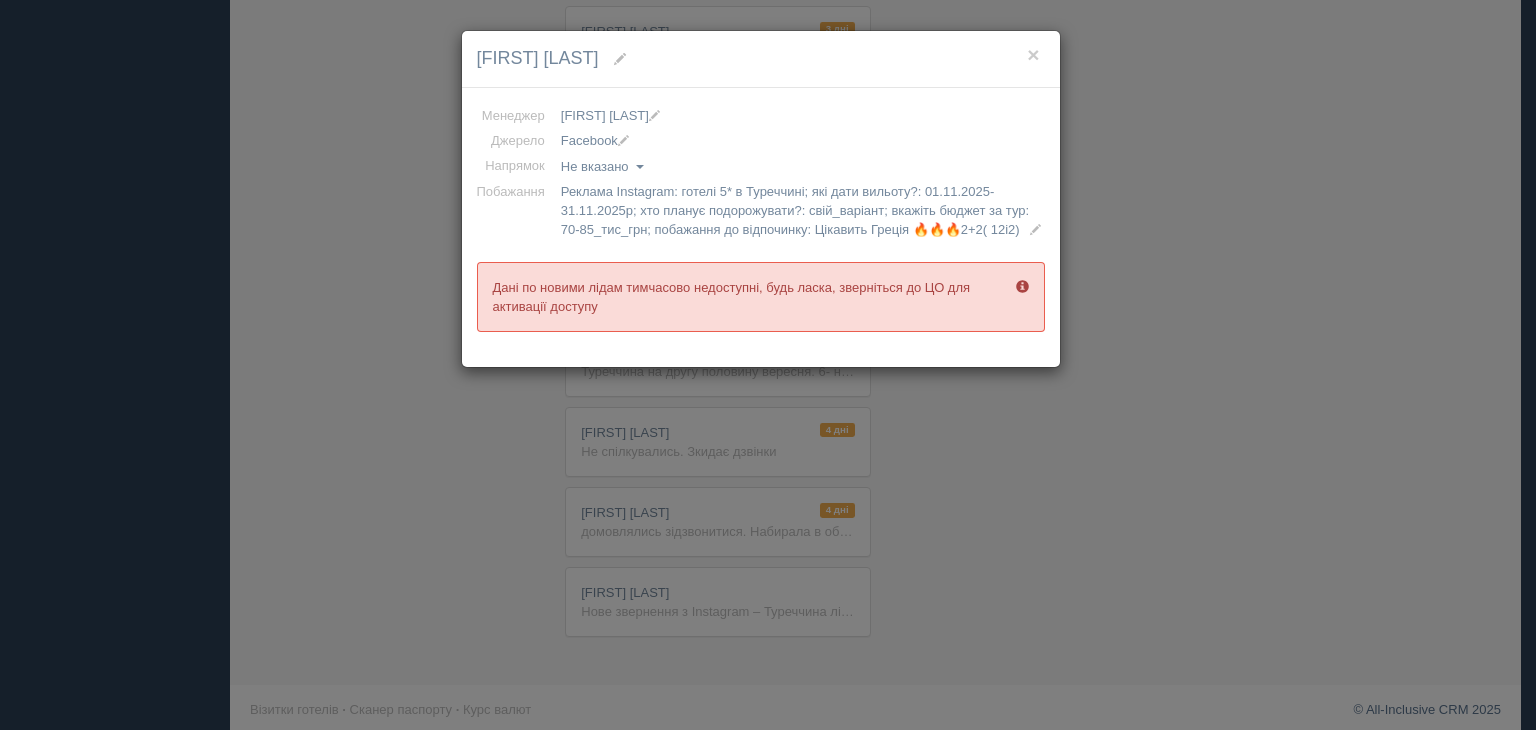 click on "×
Клавдія Гальо
Менеджер
Анна Демиденко
Анна Кулініч
Владислав Слободянюк
Галина Буднікова
Наталія Рудницька
Оксана Бердник
Олександра Бірюкова
Світлана Штупун
Тетяна Демиденко
Галина Буднікова
Анна Демиденко
Анна Кулініч
Владислав Слободянюк
Галина Буднікова
Наталія Рудницька
Оксана Бердник
Олександра Бірюкова" at bounding box center [768, 365] 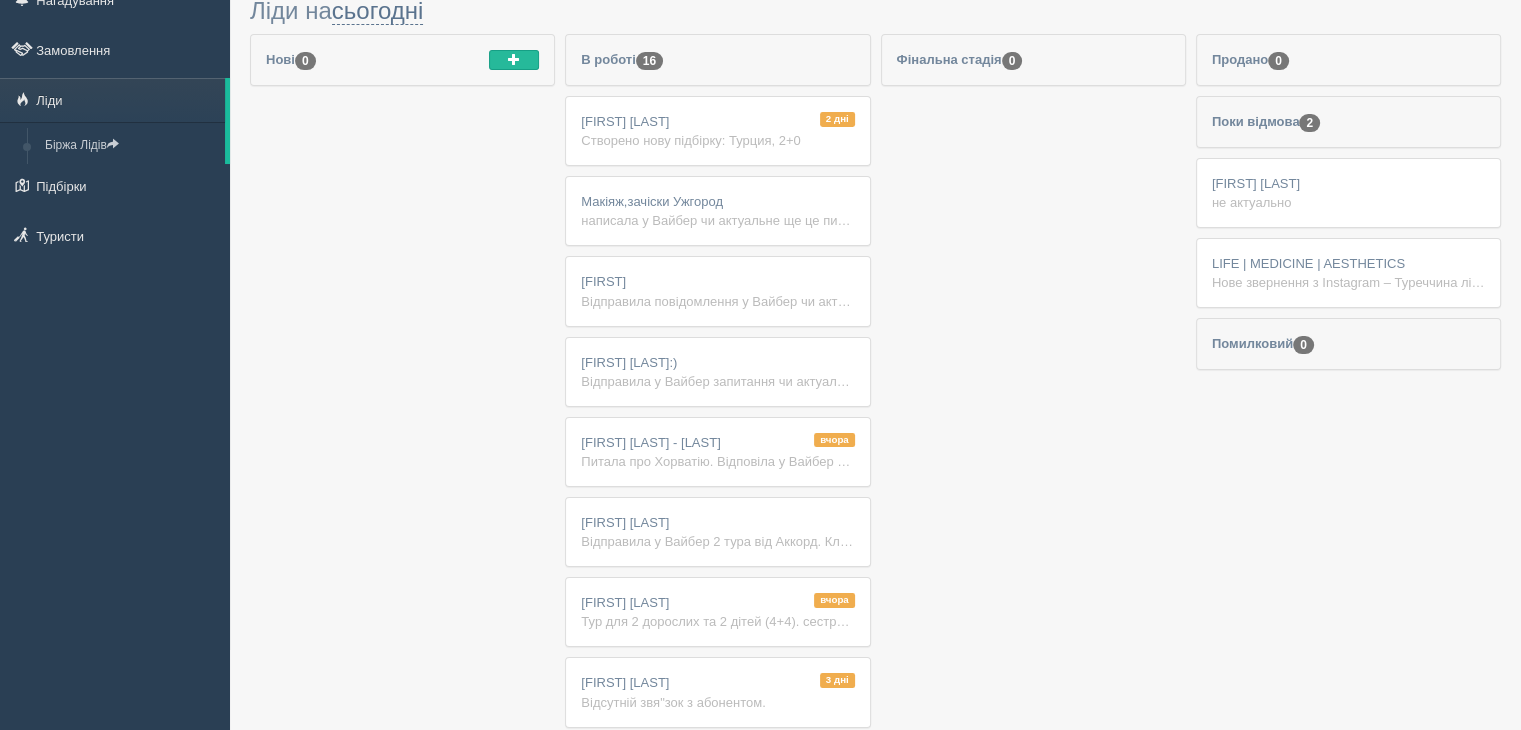 scroll, scrollTop: 0, scrollLeft: 0, axis: both 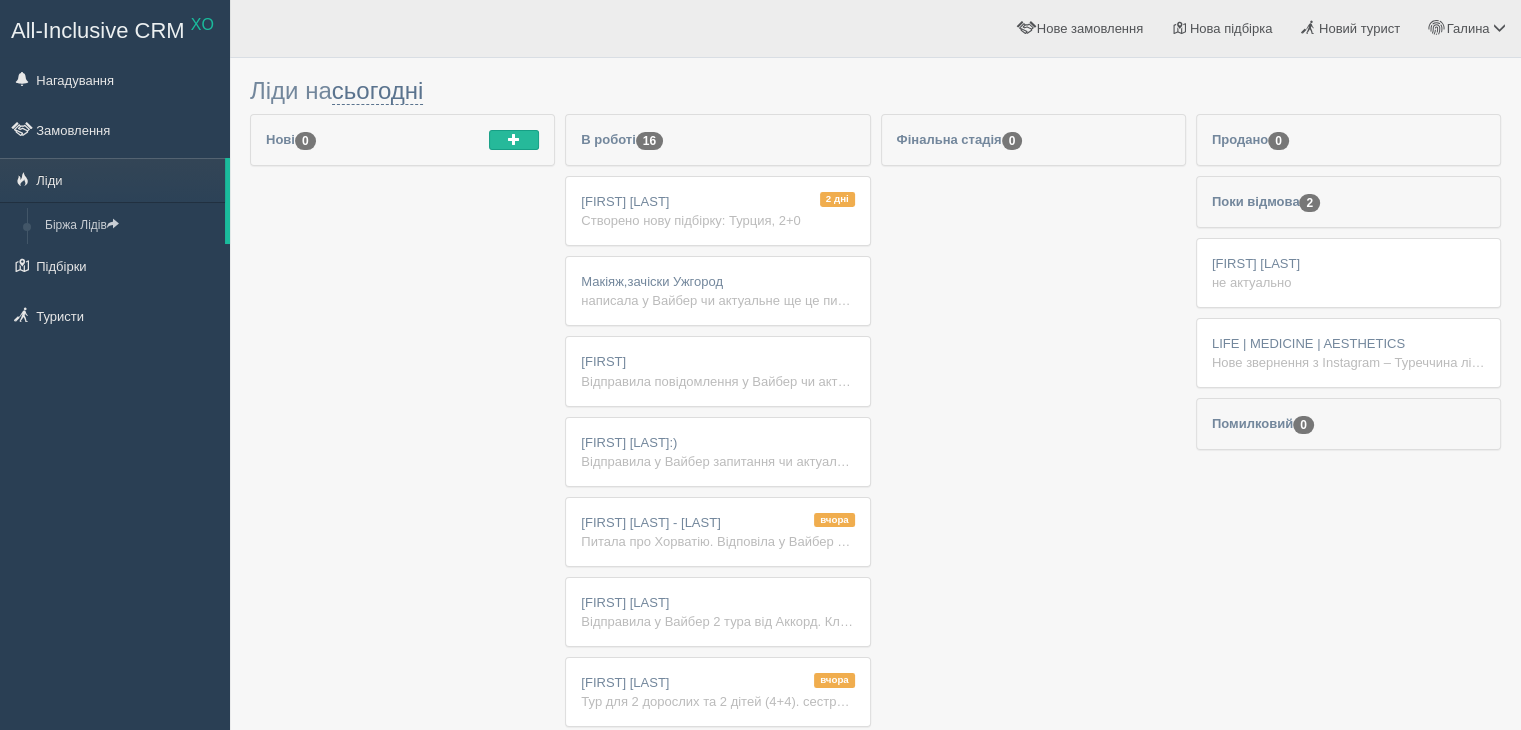 click on "Нові
0" at bounding box center [402, 786] 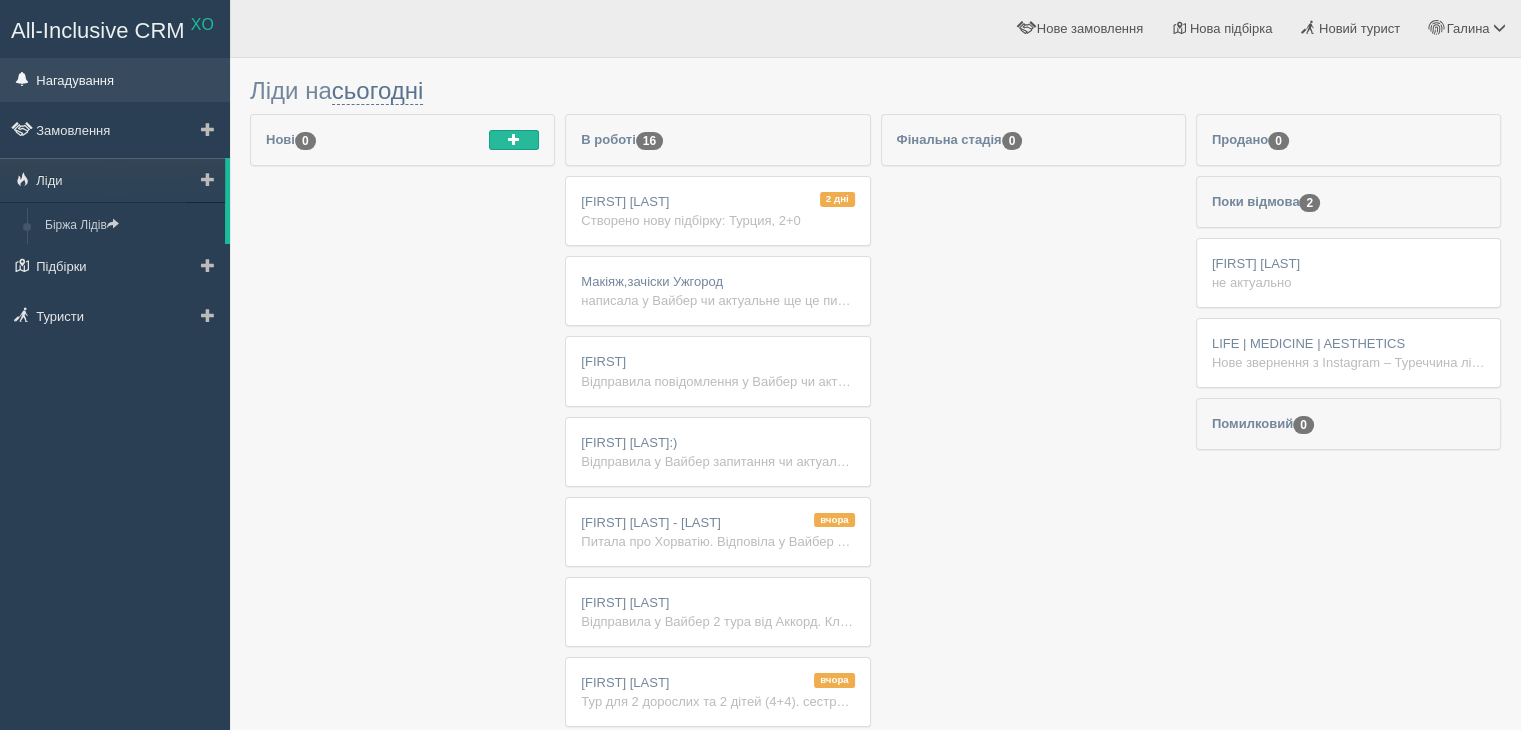 click on "Нагадування" at bounding box center [115, 80] 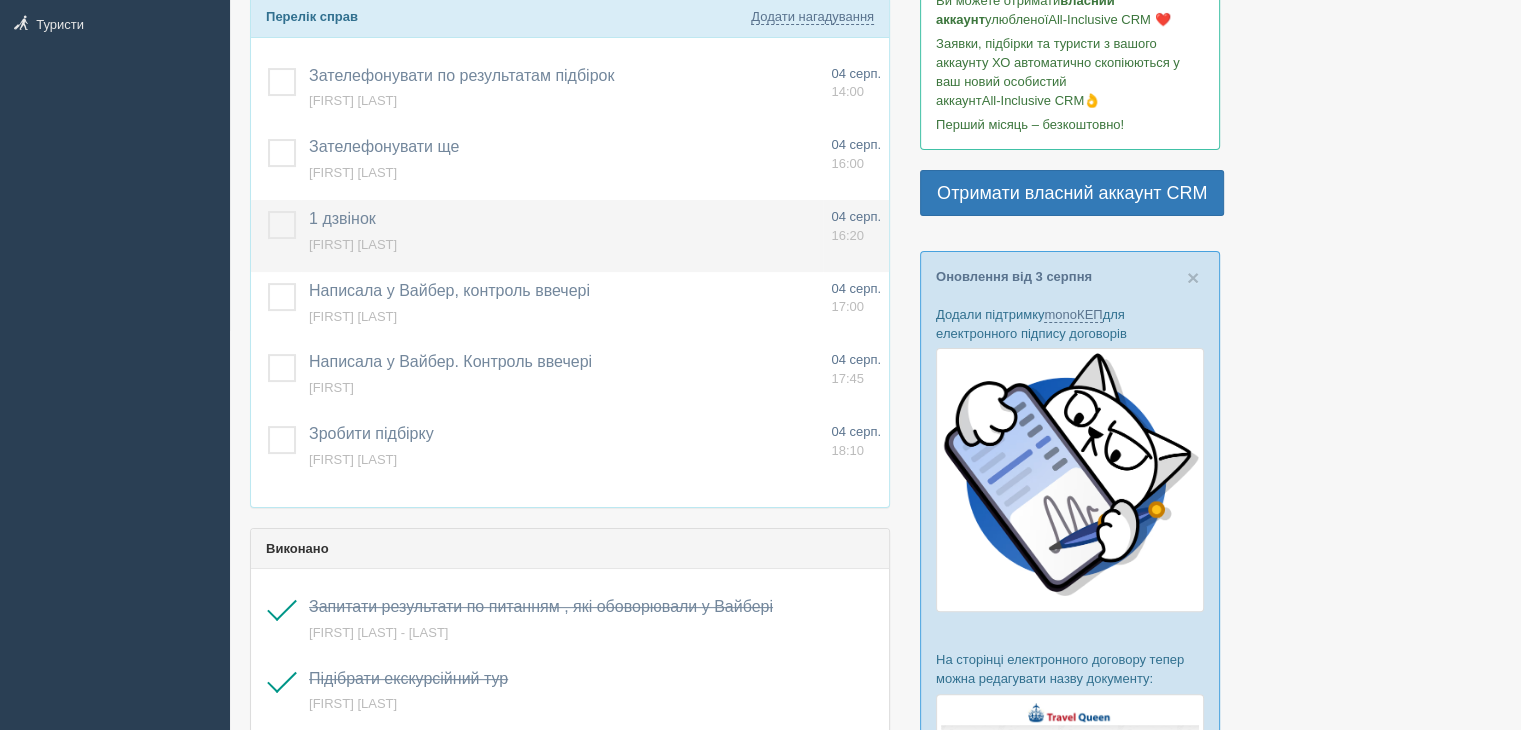 scroll, scrollTop: 400, scrollLeft: 0, axis: vertical 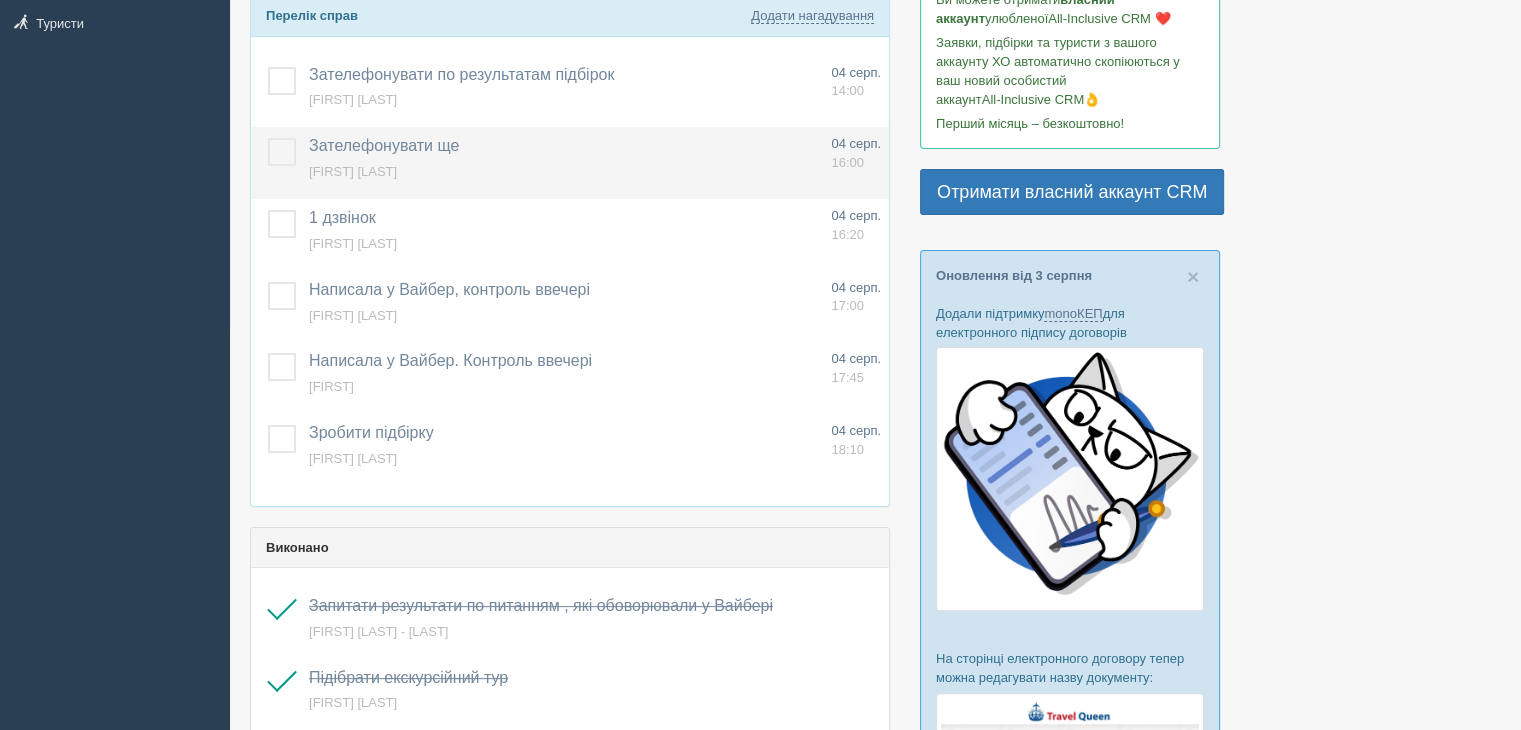 click on "Зателефонувати ще" at bounding box center (384, 145) 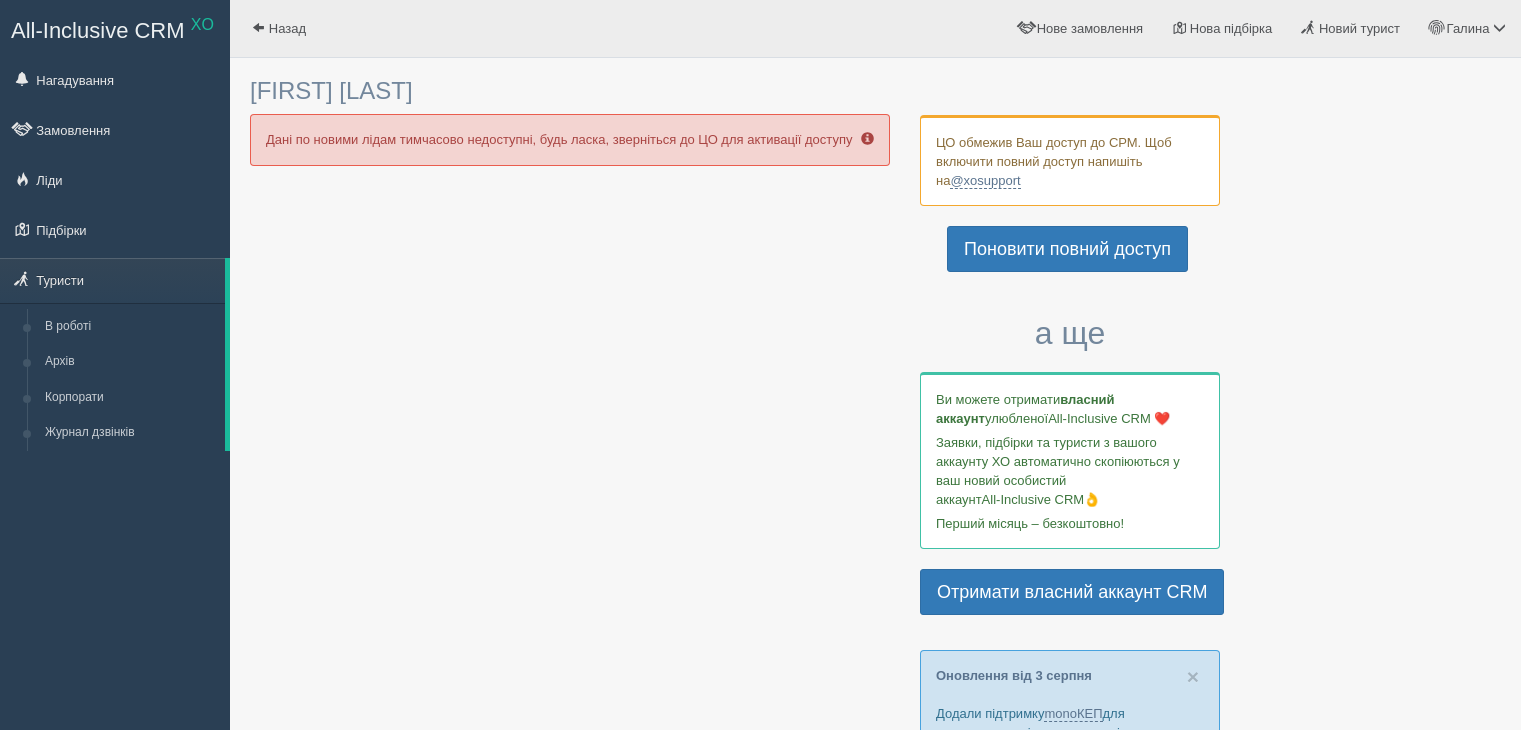 scroll, scrollTop: 0, scrollLeft: 0, axis: both 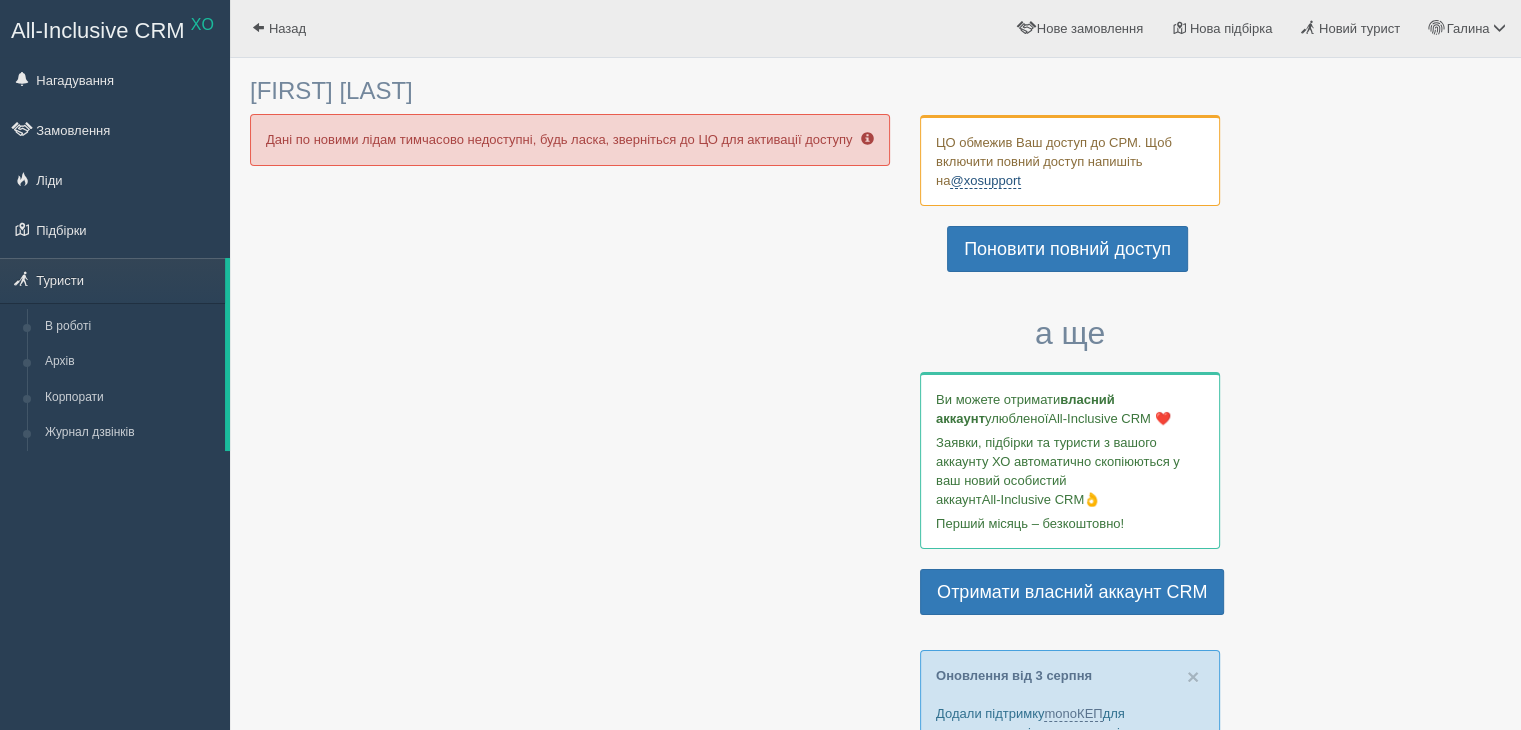 click on "@xosupport" at bounding box center (985, 181) 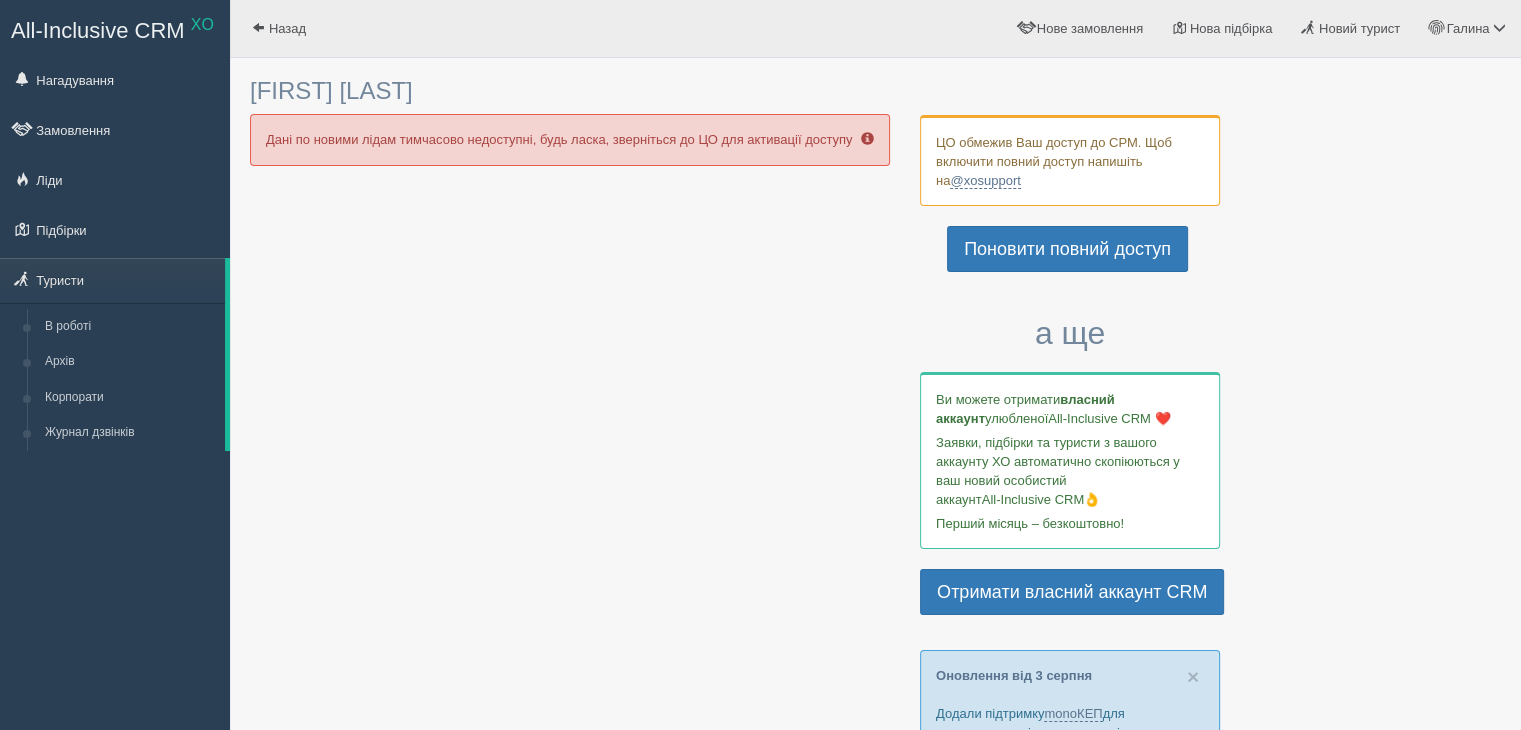 click at bounding box center (875, 1020) 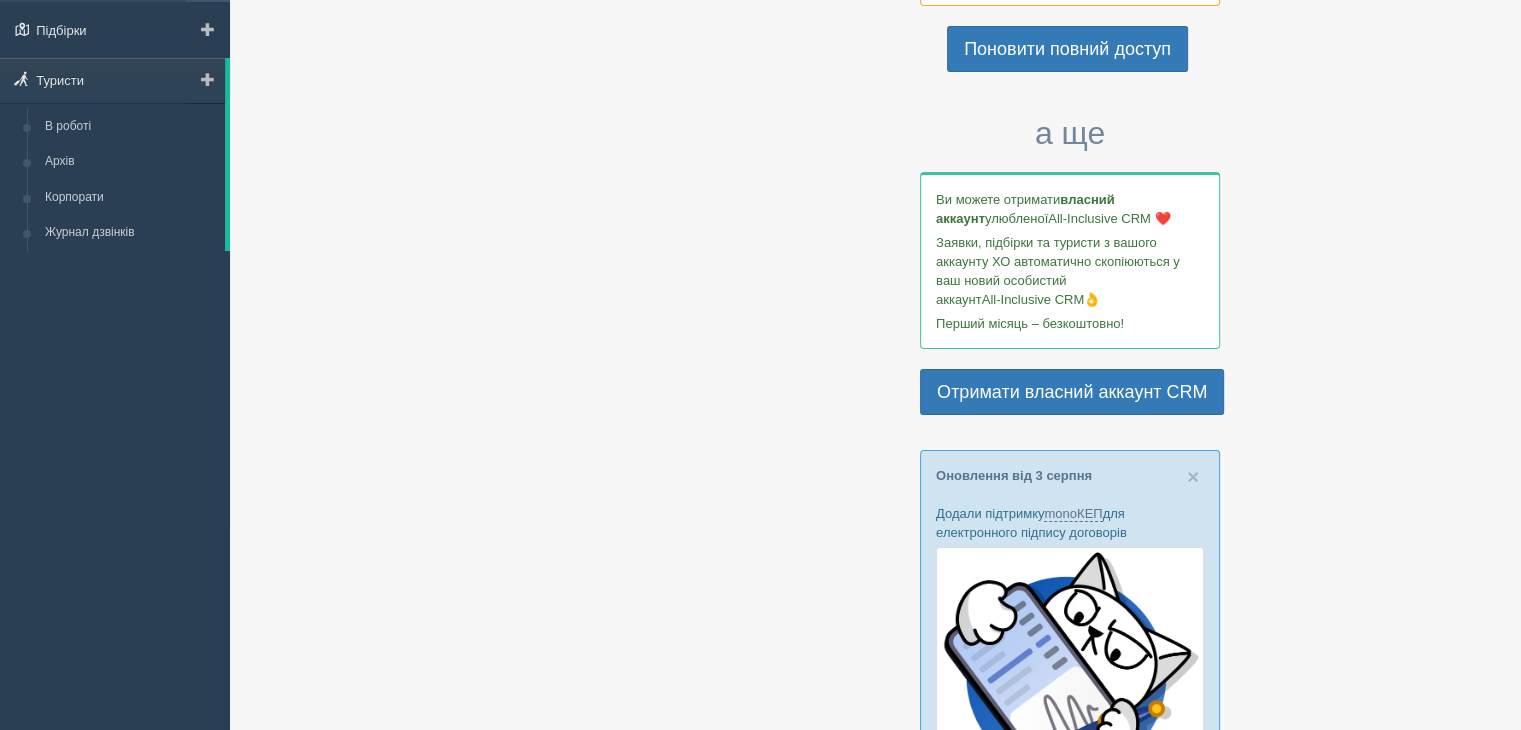 scroll, scrollTop: 0, scrollLeft: 0, axis: both 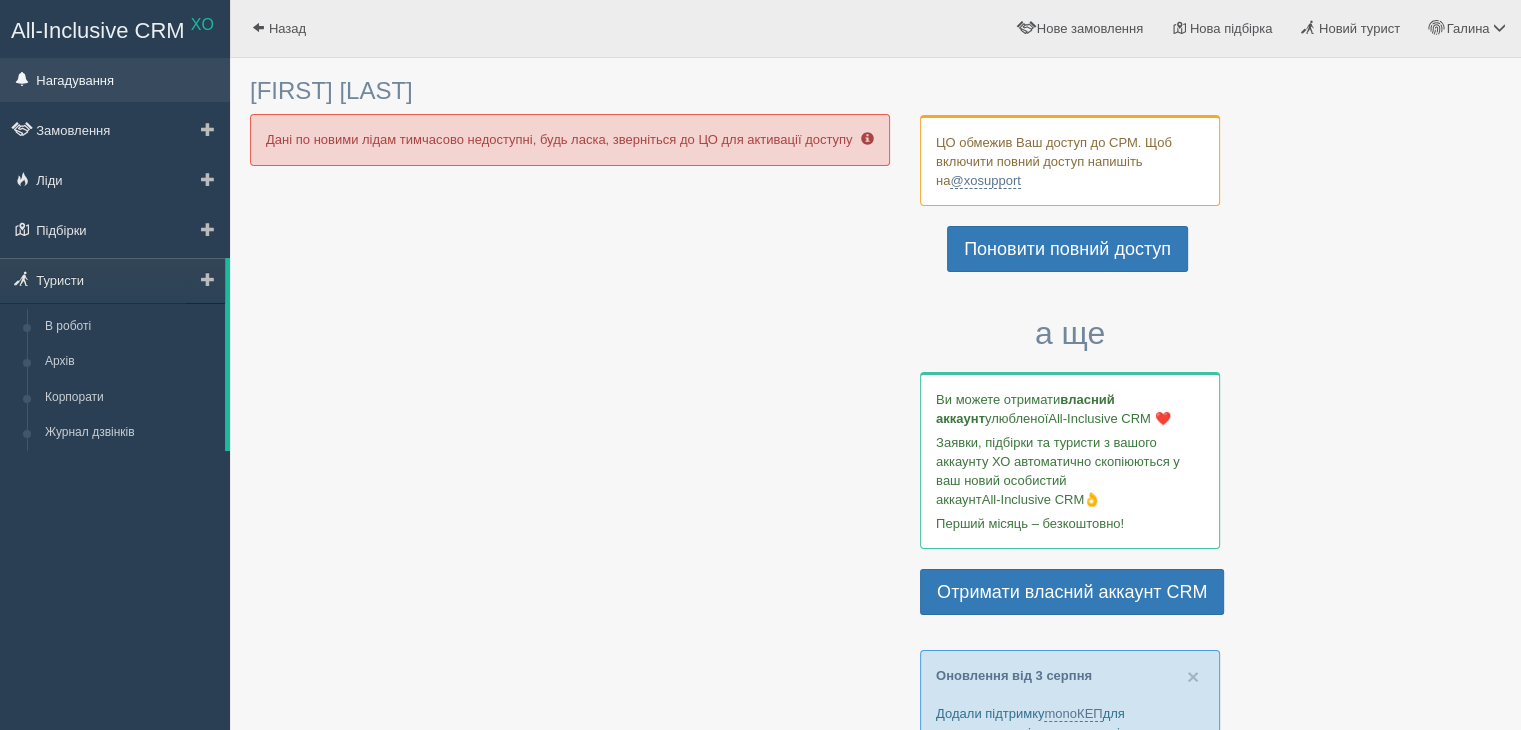 click on "Нагадування" at bounding box center [115, 80] 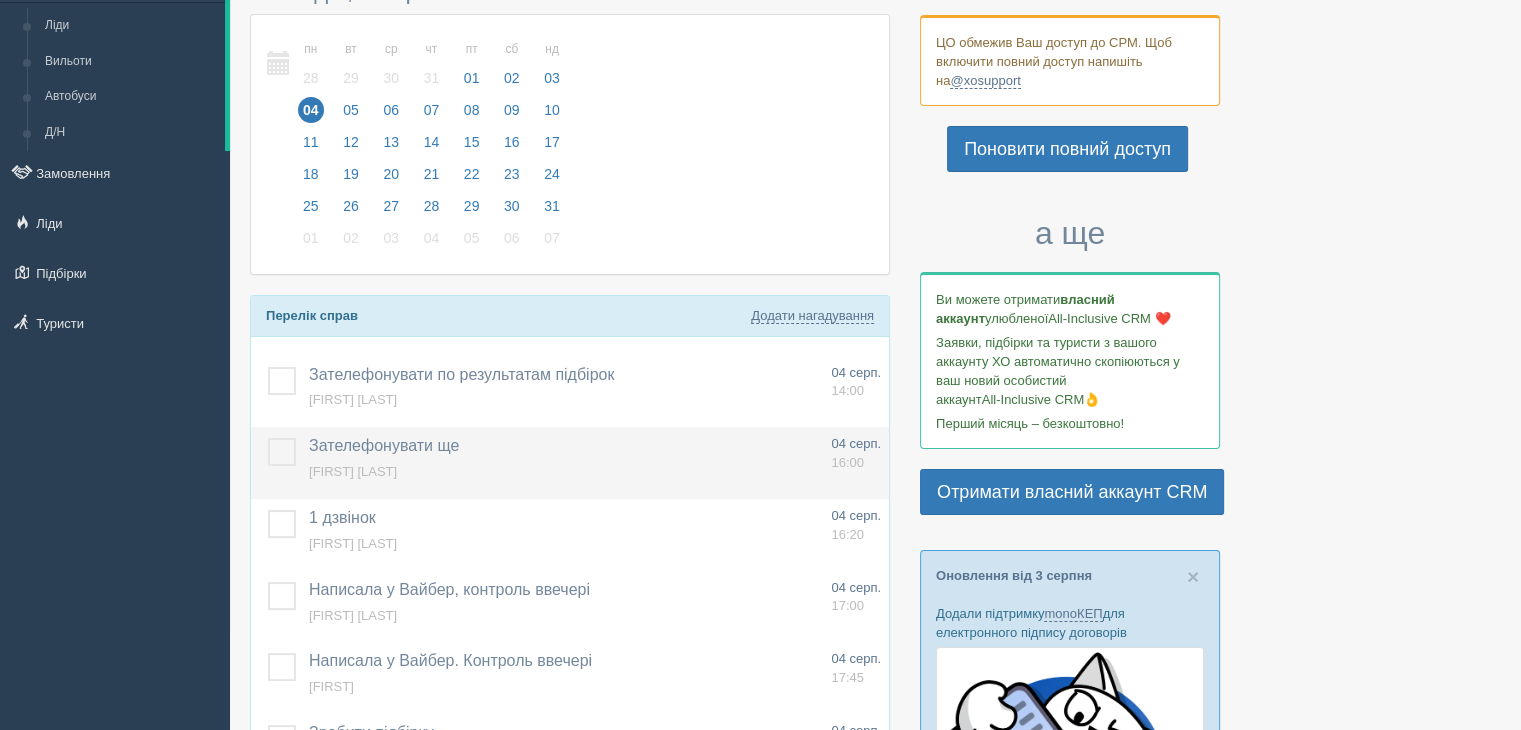 scroll, scrollTop: 200, scrollLeft: 0, axis: vertical 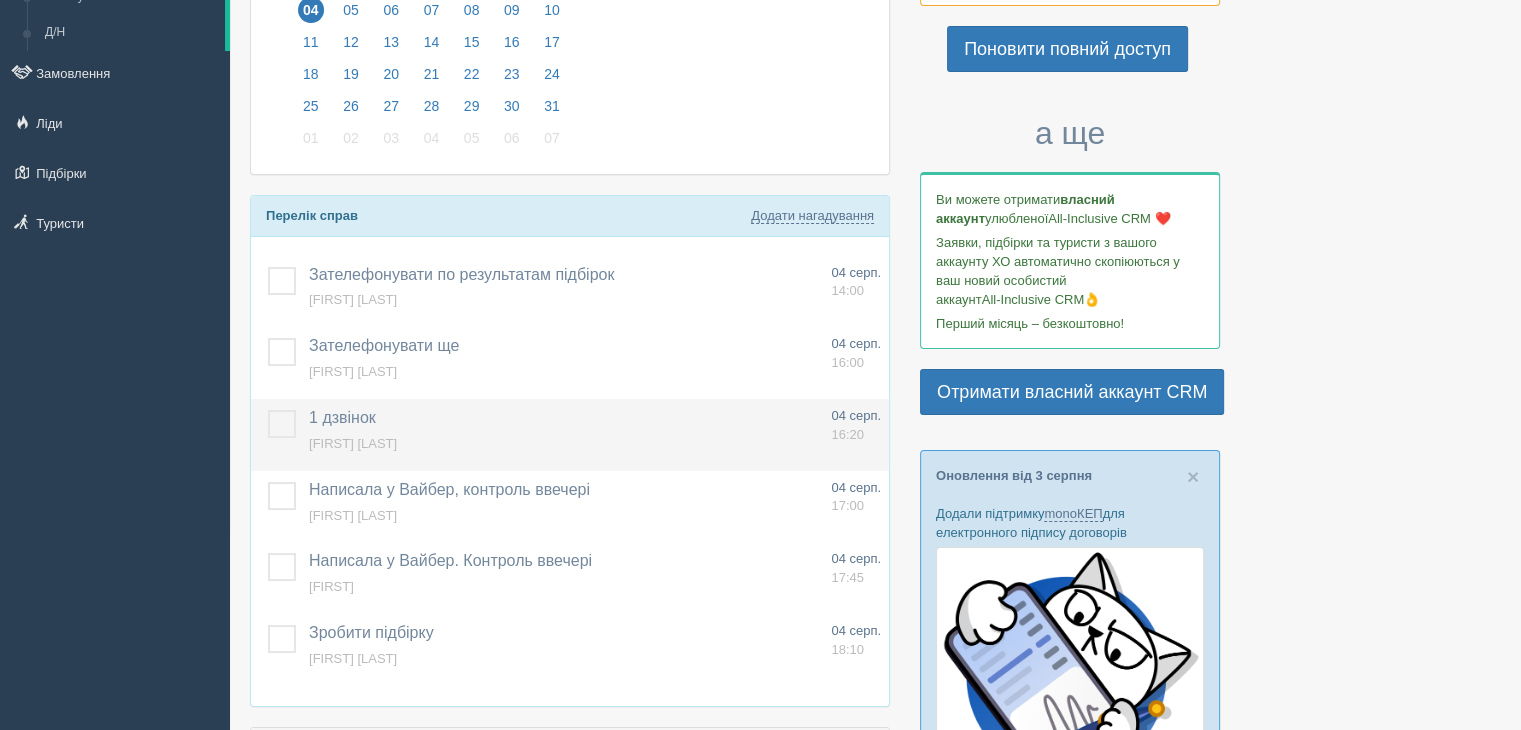 click at bounding box center (268, 410) 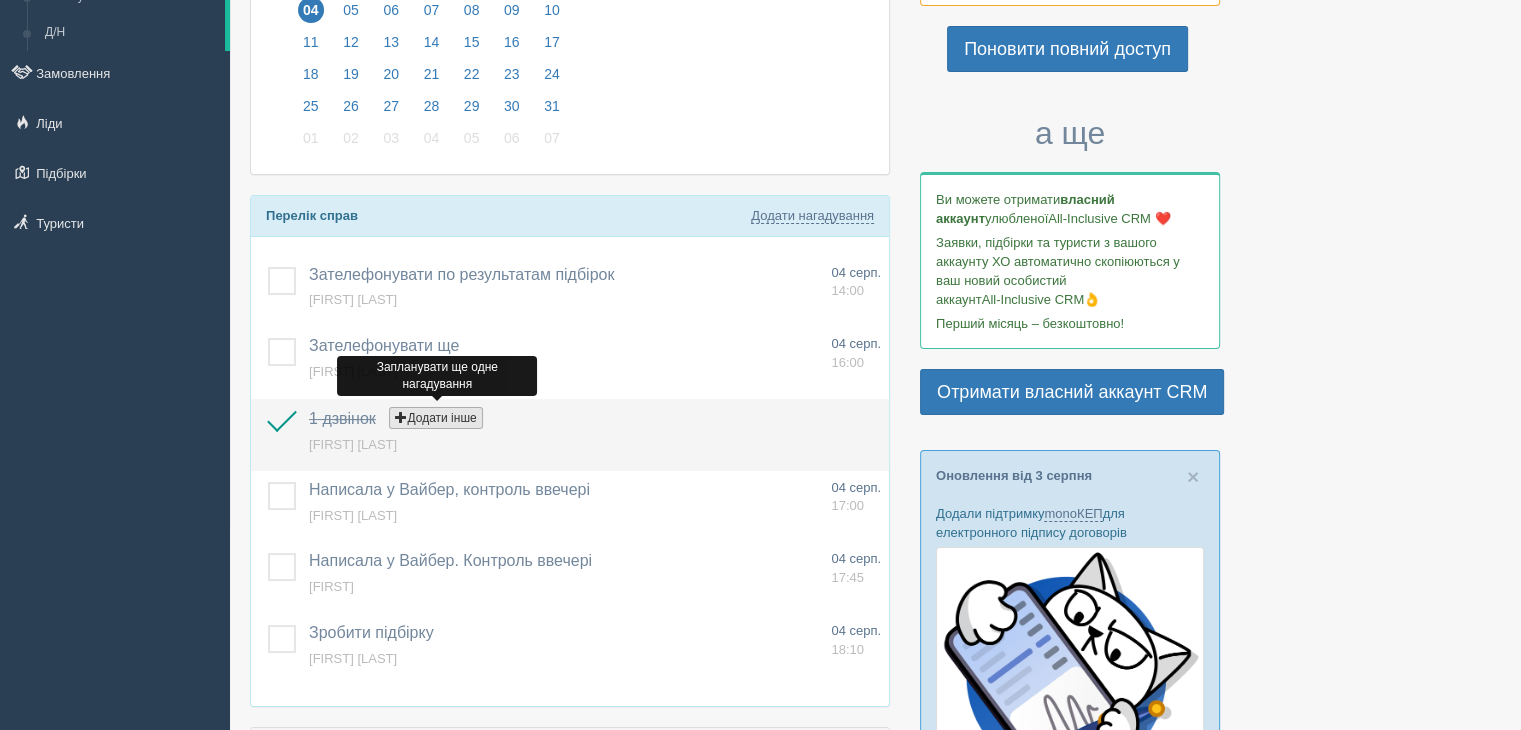 click on "Додати інше" at bounding box center (435, 418) 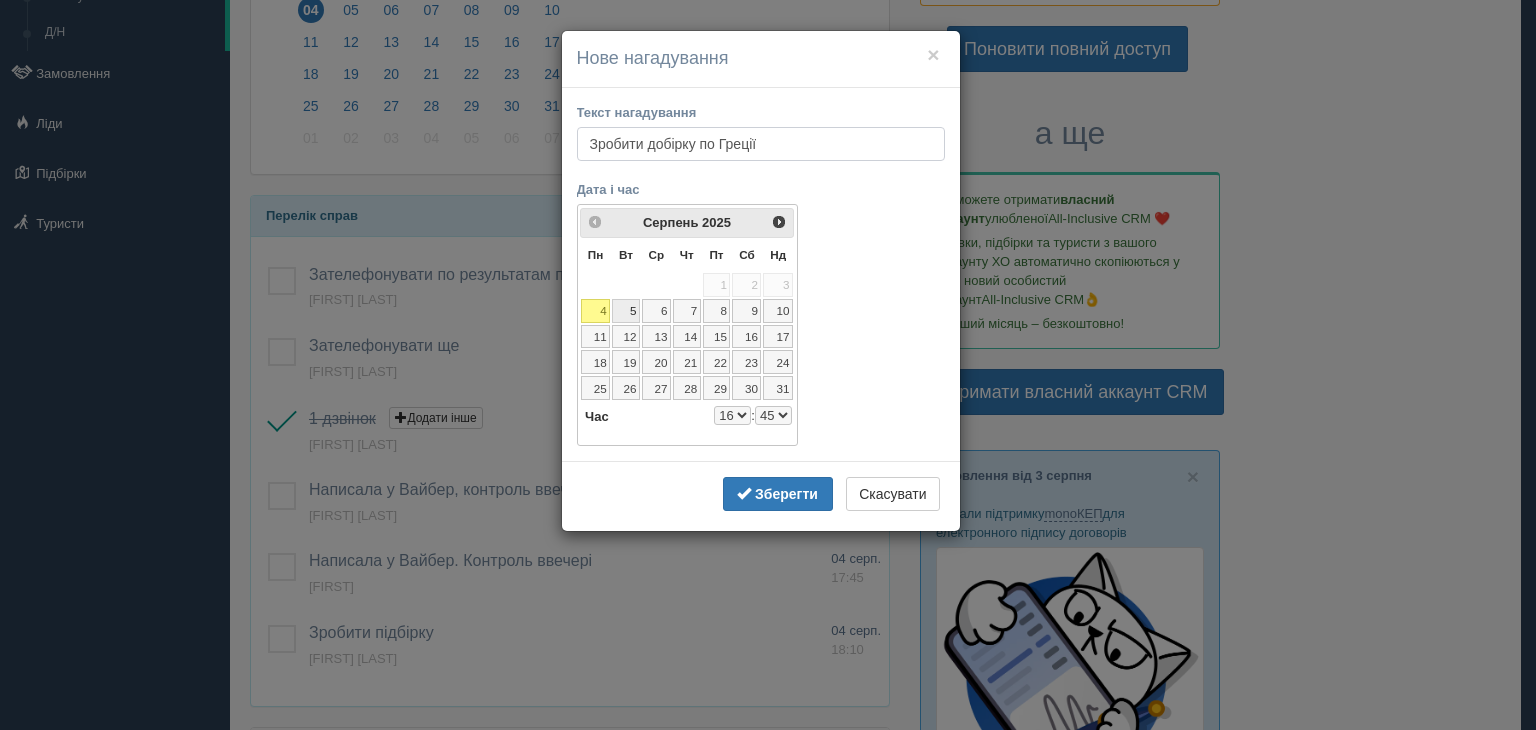 type on "Зробити добірку по Греції" 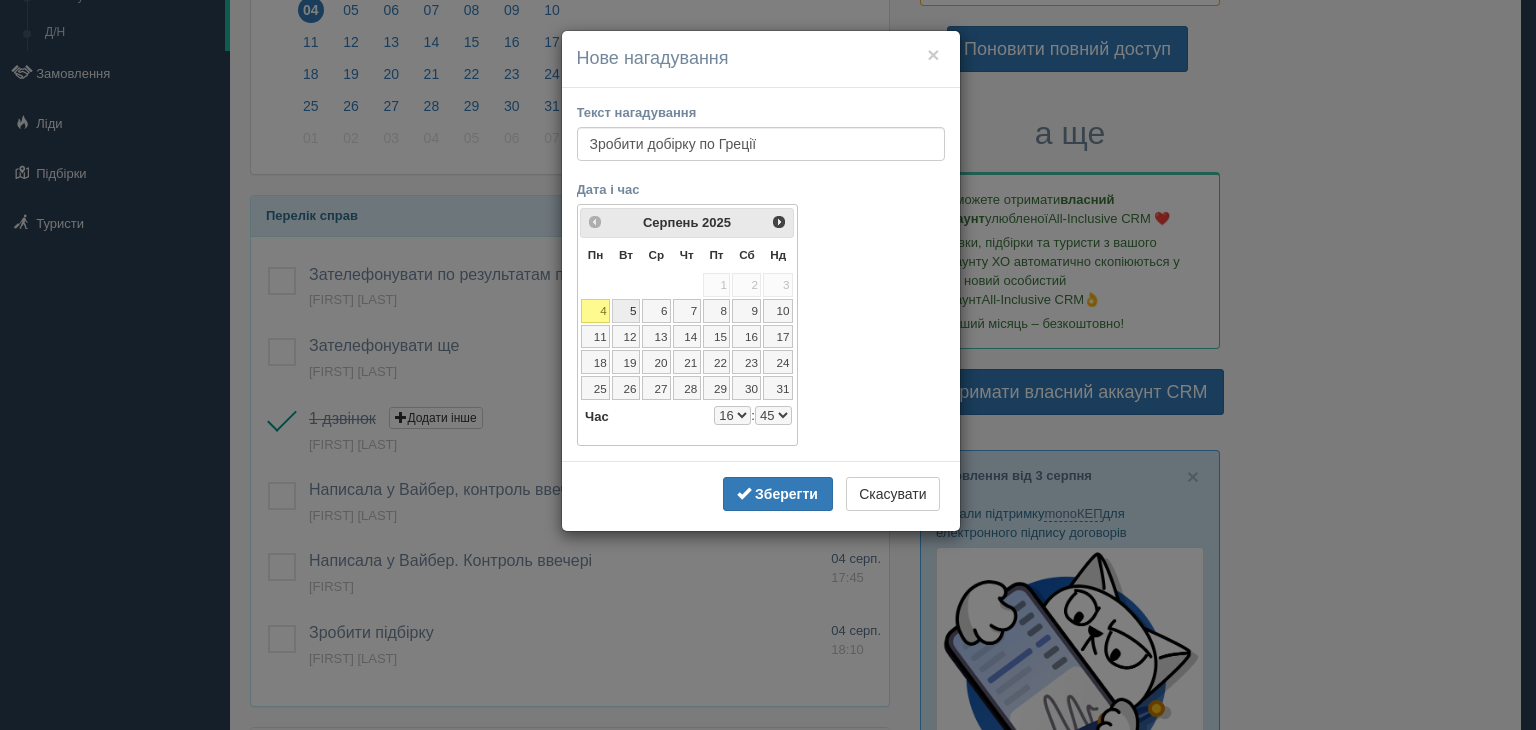 click on "5" at bounding box center (626, 311) 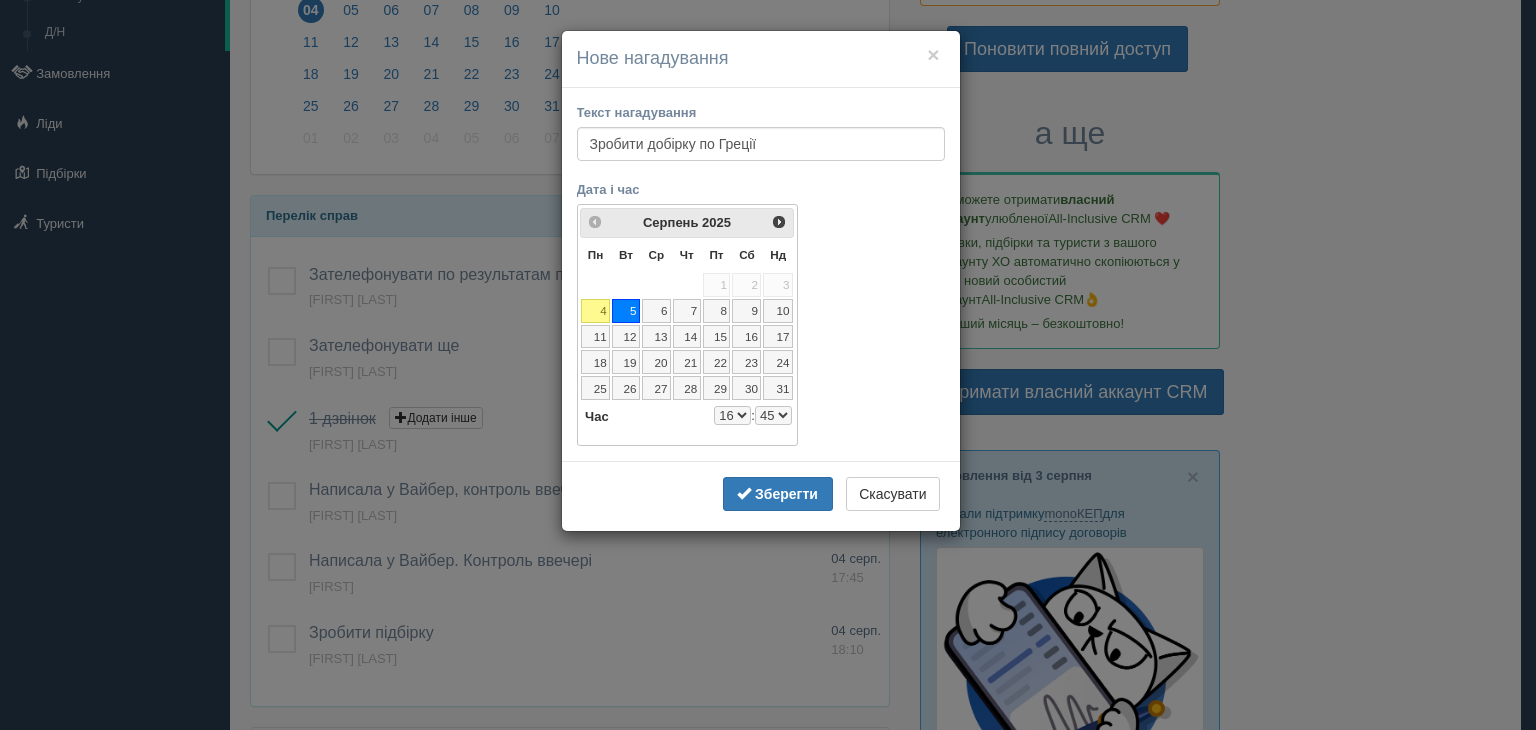 click on "0 1 2 3 4 5 6 7 8 9 10 11 12 13 14 15 16 17 18 19 20 21 22 23" at bounding box center (732, 415) 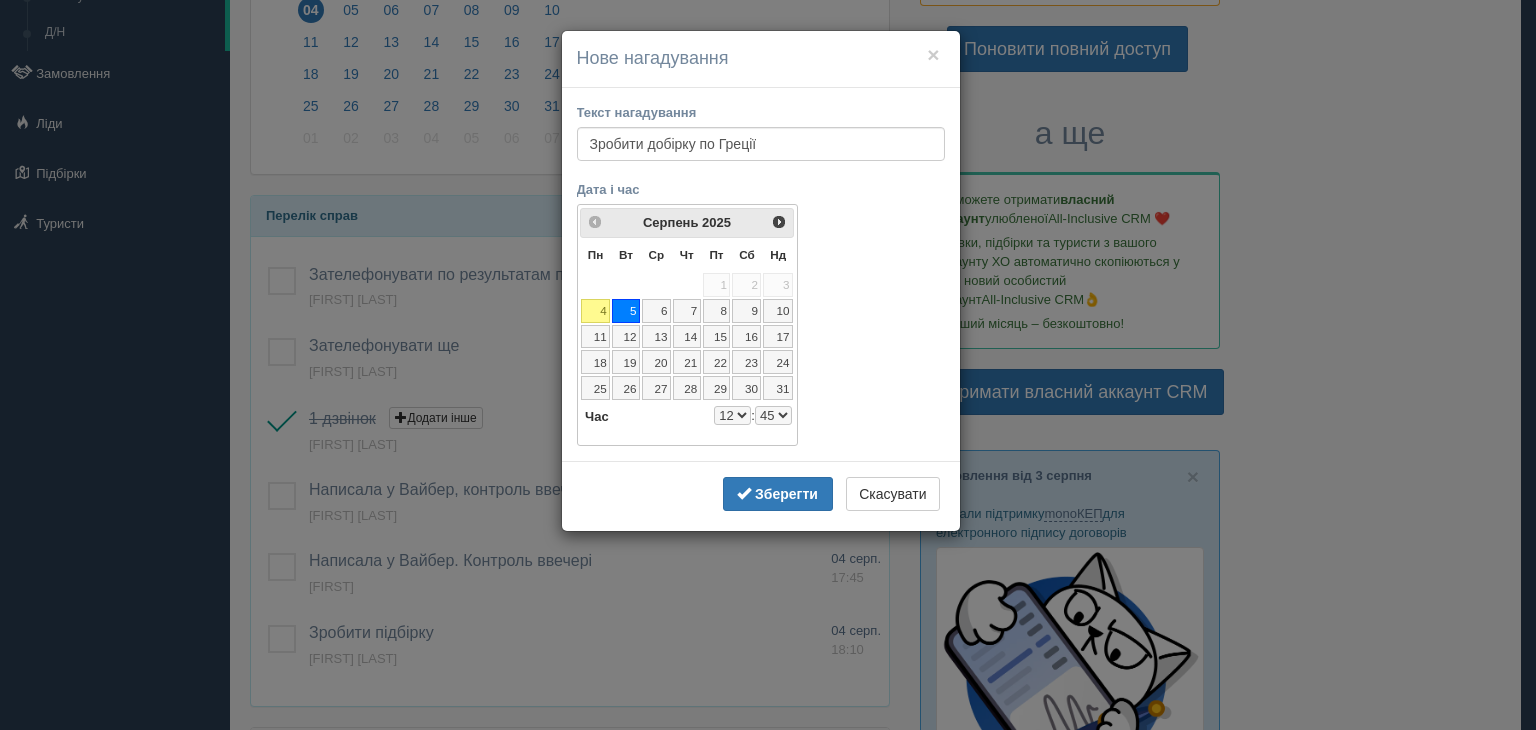 select on "12" 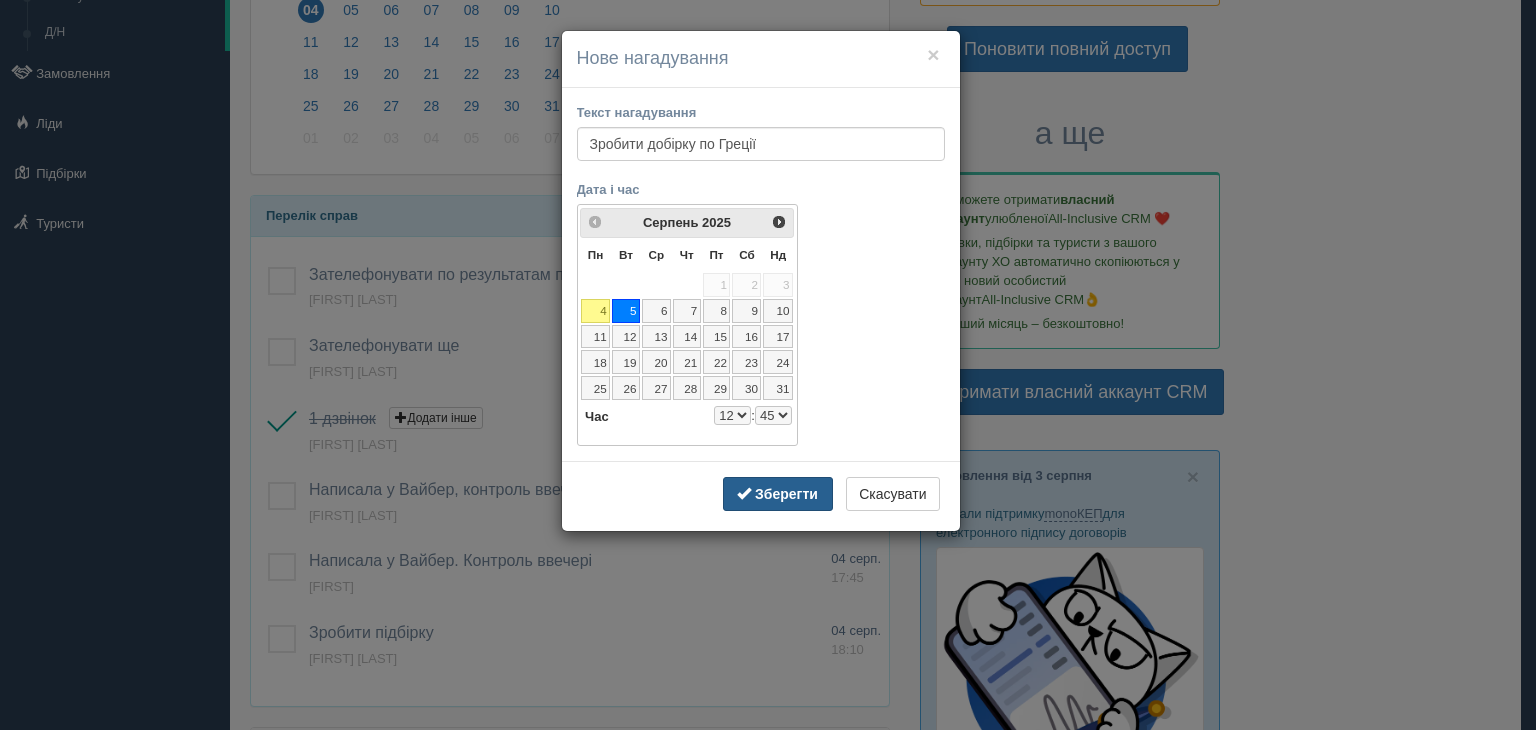 click on "Зберегти" at bounding box center (778, 494) 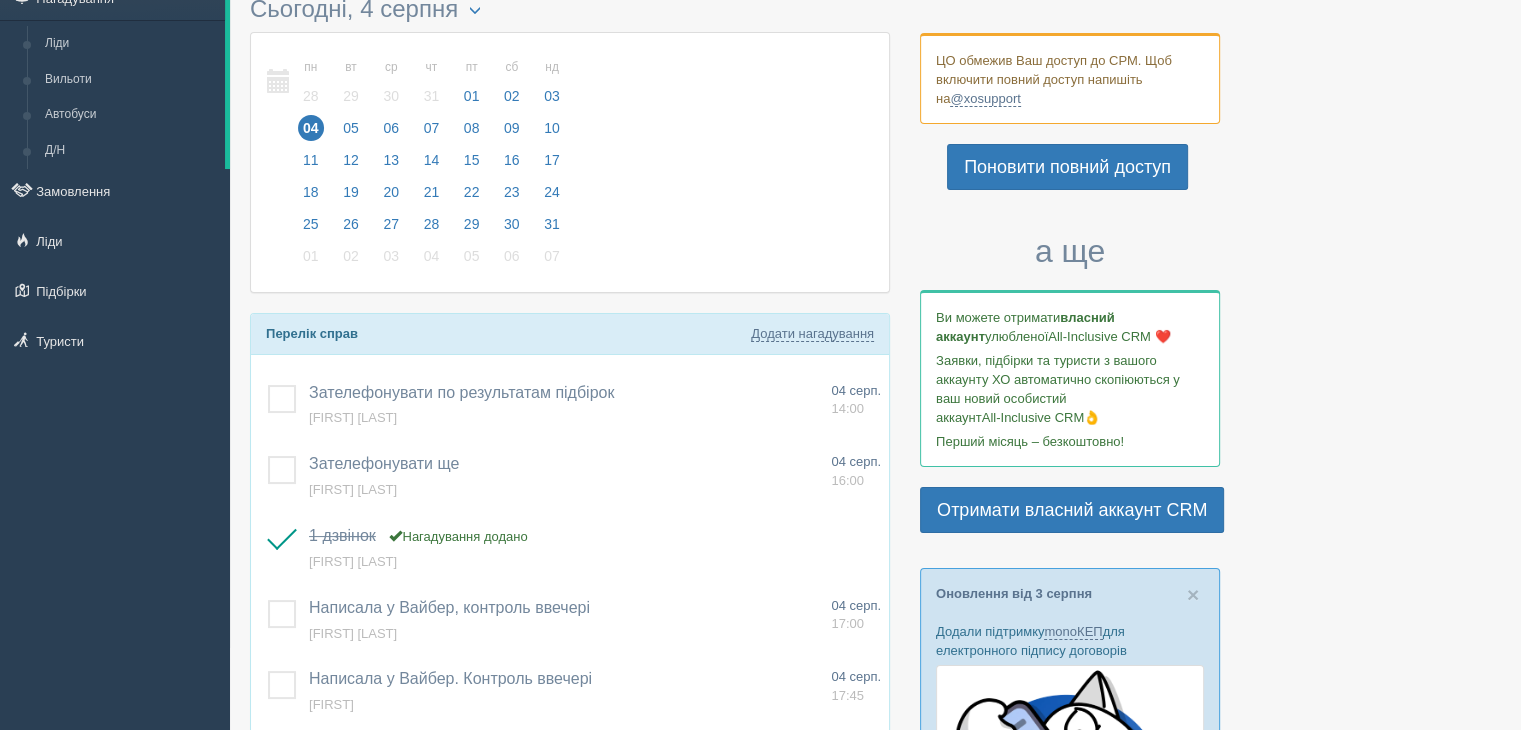 scroll, scrollTop: 0, scrollLeft: 0, axis: both 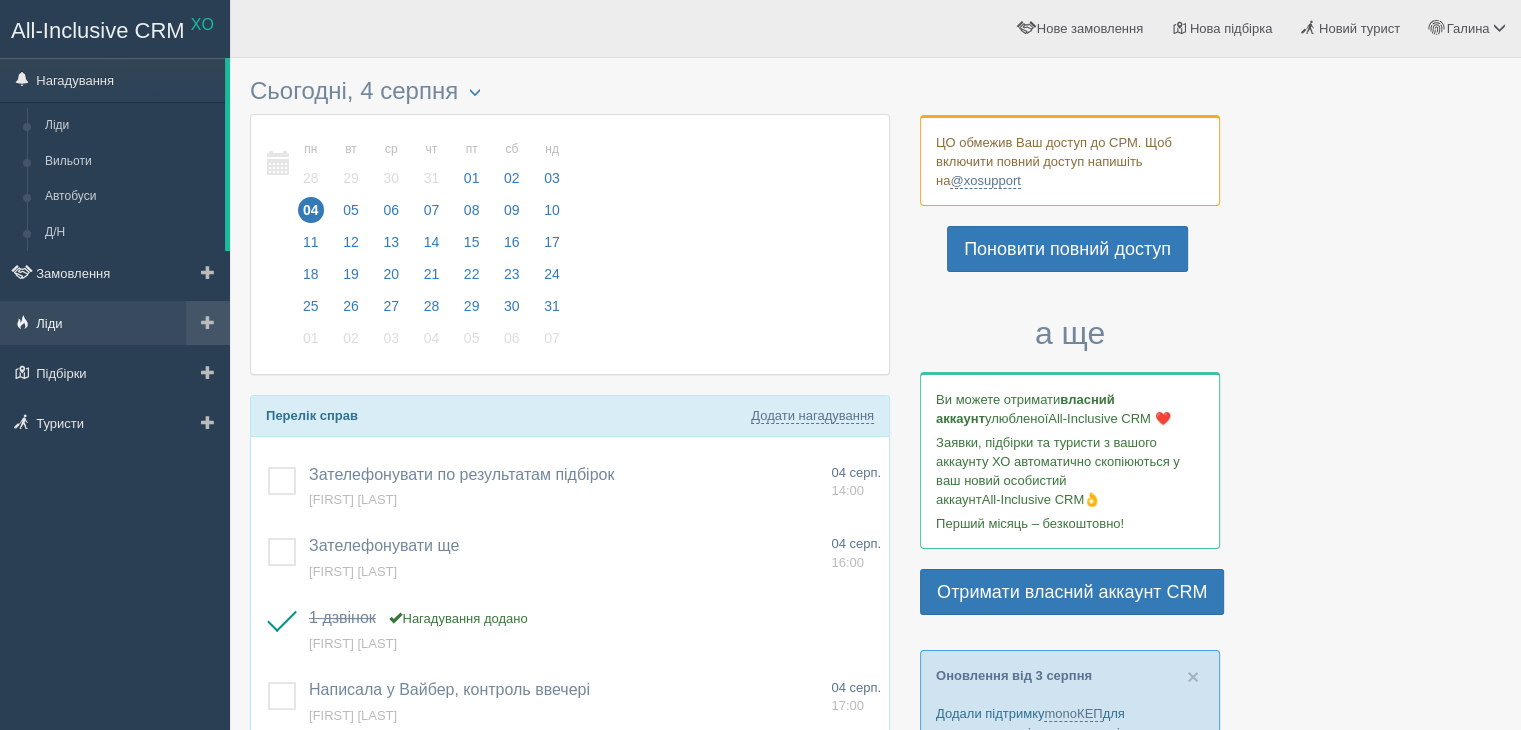 click on "Ліди" at bounding box center (115, 323) 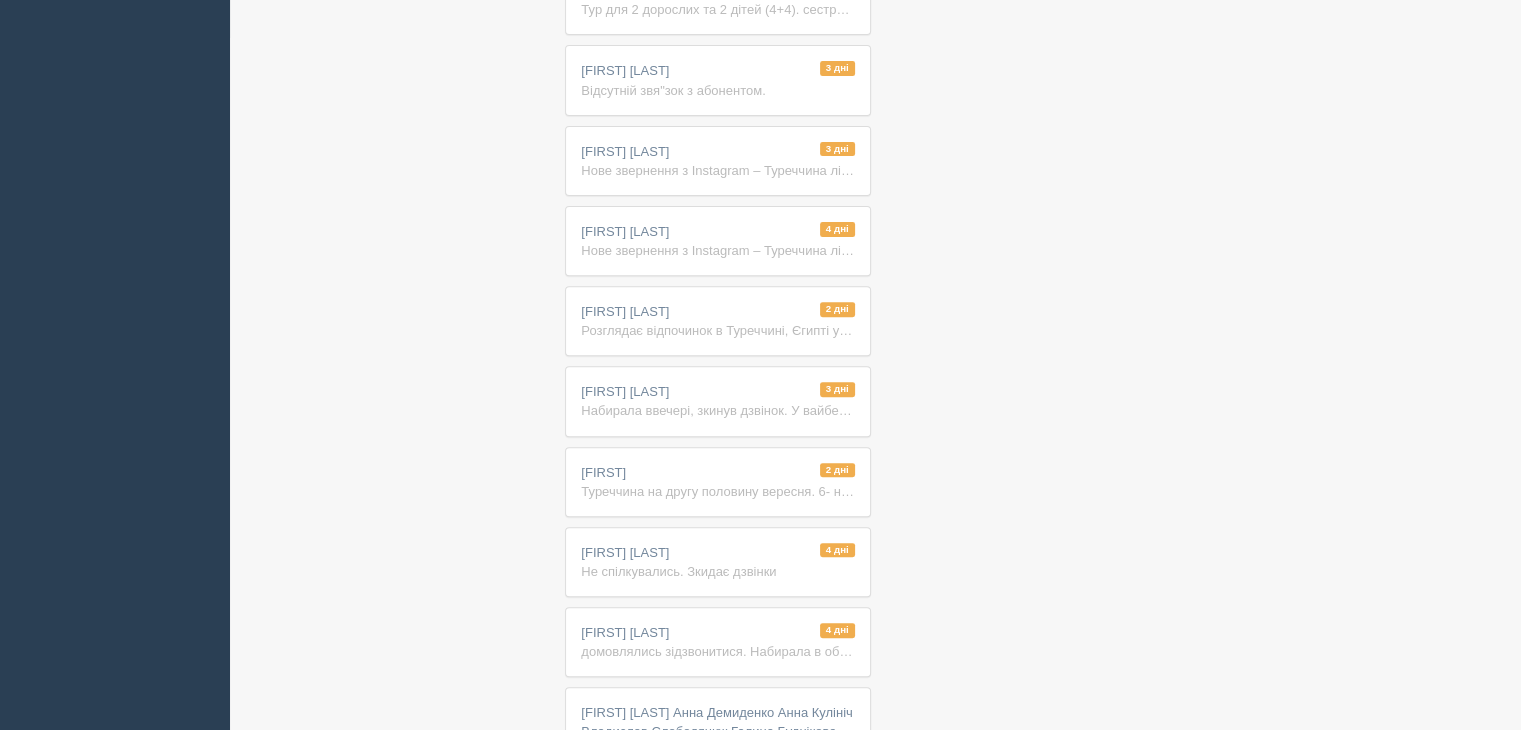 scroll, scrollTop: 812, scrollLeft: 0, axis: vertical 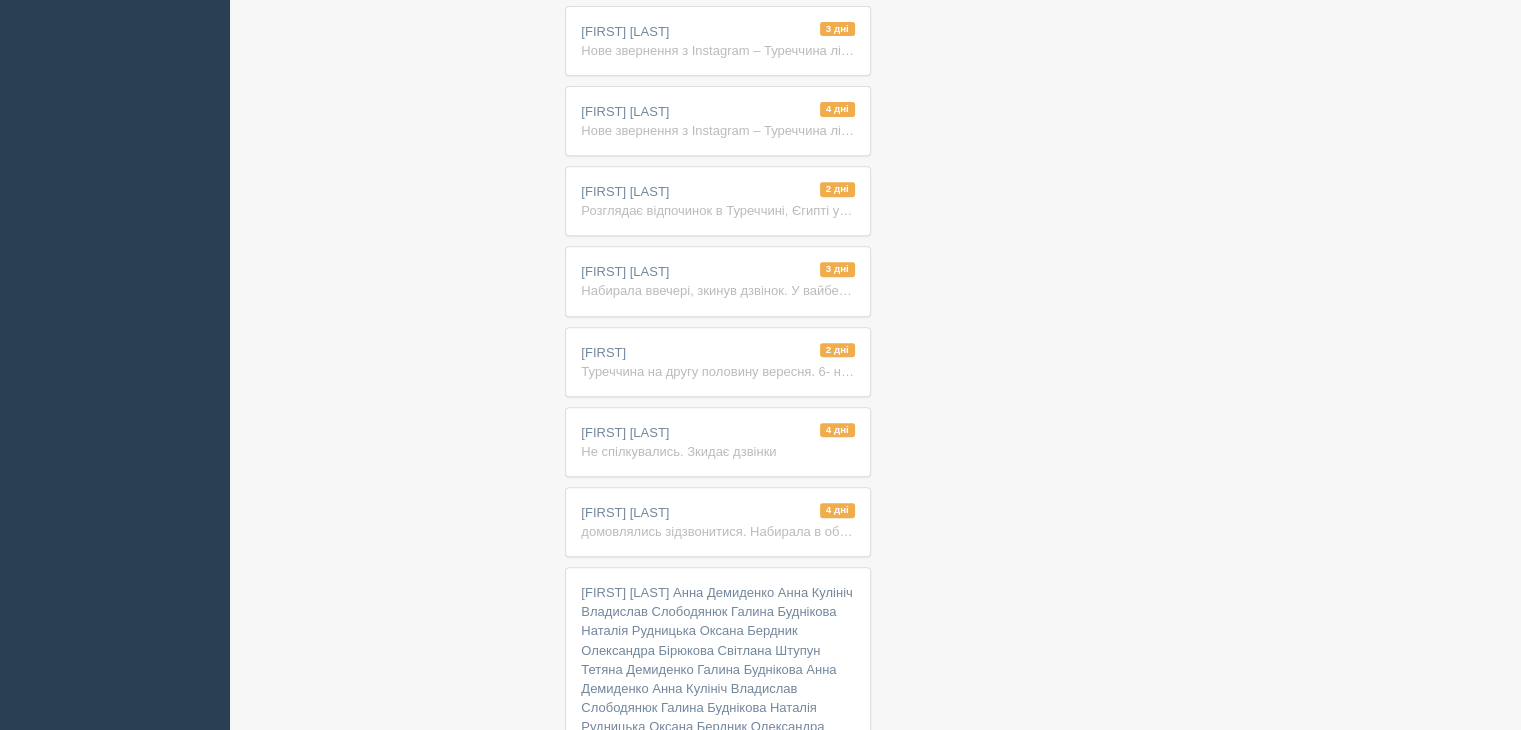 click on "[FIRST] [LAST]" at bounding box center [716, 678] 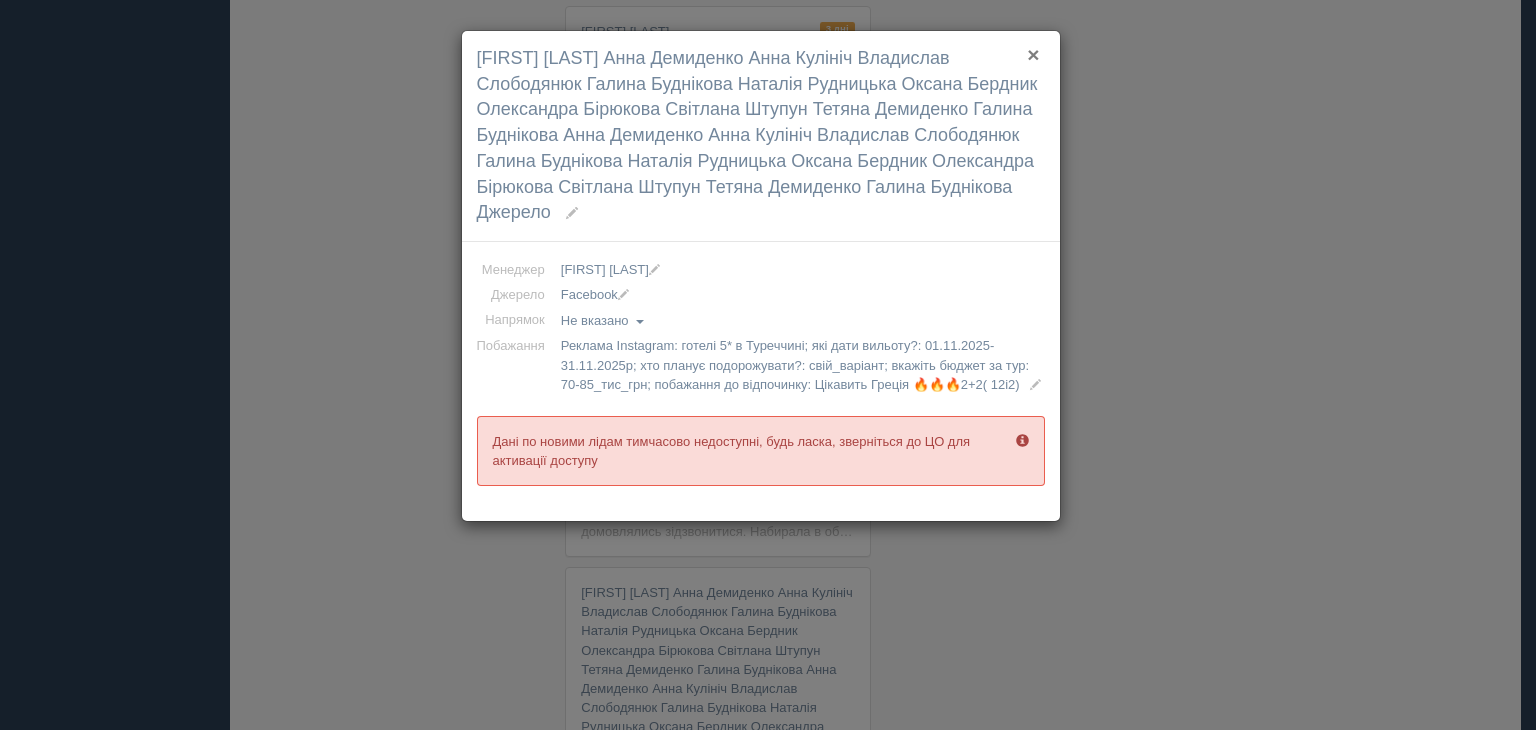 click on "×" at bounding box center [1033, 54] 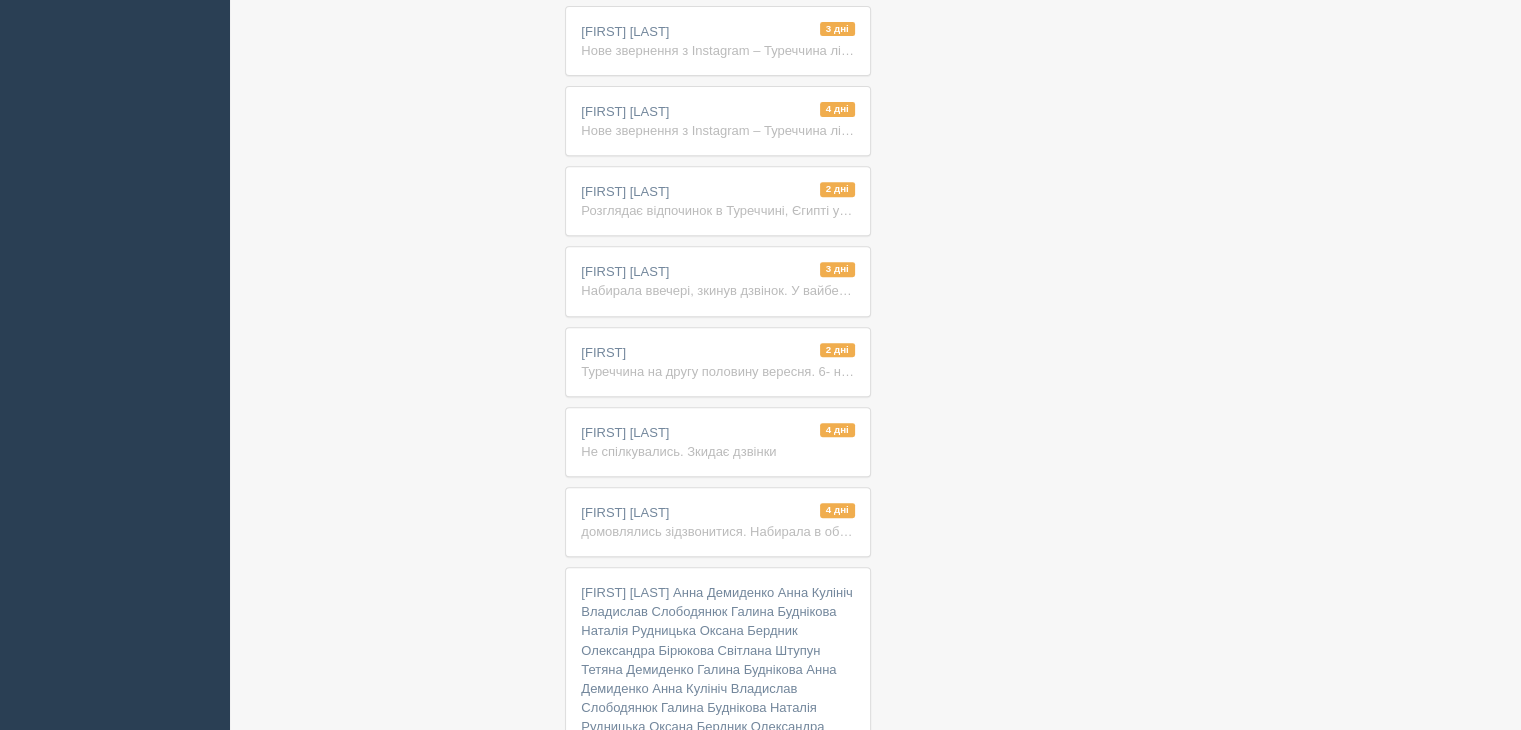 click on "Клавдія Гальо
Нове звернення з Instagram – Туреччина літо 2025-copy-copy-copy-copy-copy
Ім'я: Клавдія Гальо
Телефон: +380506945987
Реклама Instagram: готелі 5* в Туреччині
які дати вильоту?: 01.11.2025-31.11.2025р
хто планує подорожувати?: свій_варіант
вкажіть бюджет за тур: 70-85_тис_грн
побажання до відпочинку: Цікавить Греція 🔥🔥🔥2+2( 12і2)" at bounding box center [717, 688] 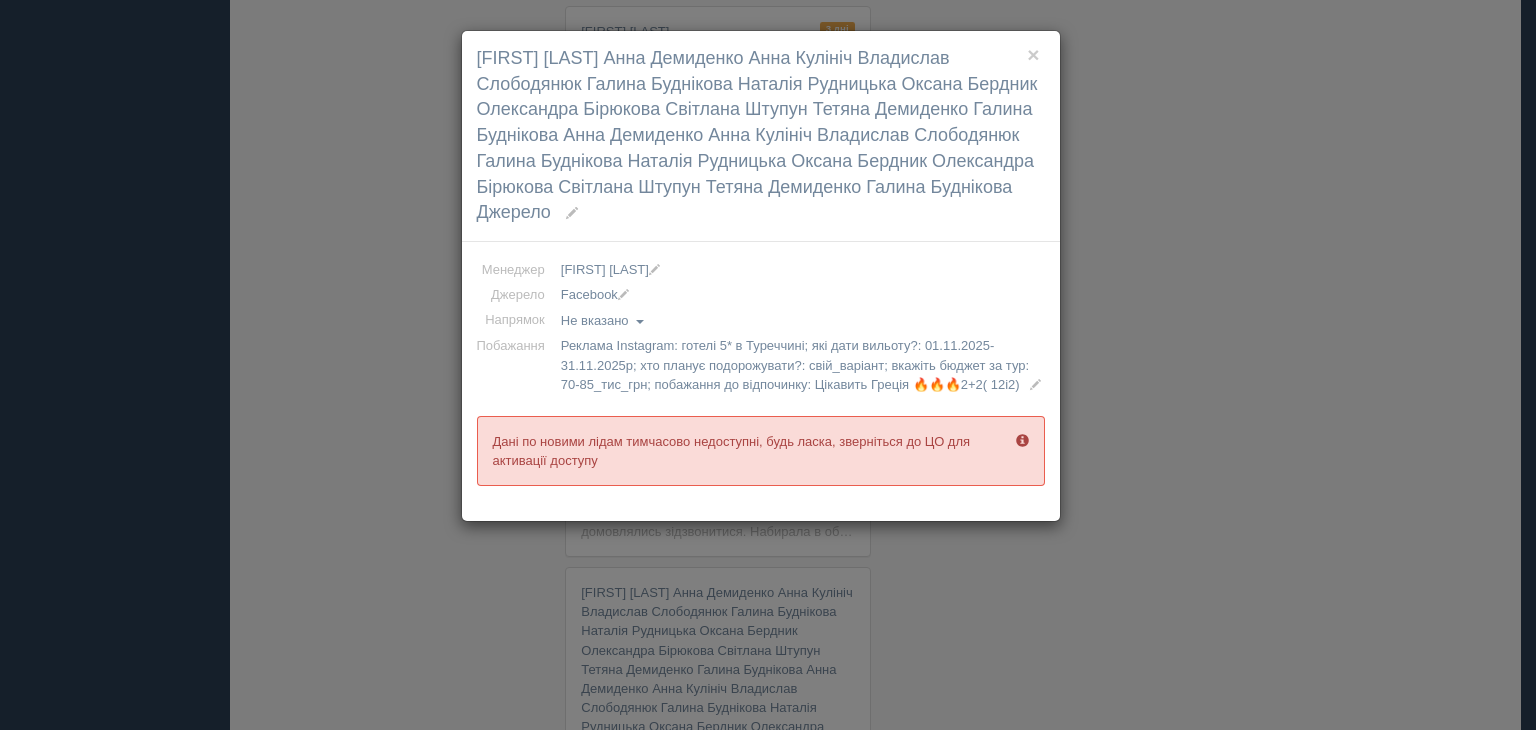 click on "Менеджер
Анна Демиденко
Анна Кулініч
Владислав Слободянюк
Галина Буднікова
Наталія Рудницька
Оксана Бердник
Олександра Бірюкова
Світлана Штупун
Тетяна Демиденко
Галина Буднікова
Анна Демиденко
Анна Кулініч
Владислав Слободянюк
Галина Буднікова
Наталія Рудницька
Оксана Бердник
Олександра Бірюкова
Світлана Штупун
Тетяна Демиденко
Галина Буднікова
Джерело" at bounding box center [761, 381] 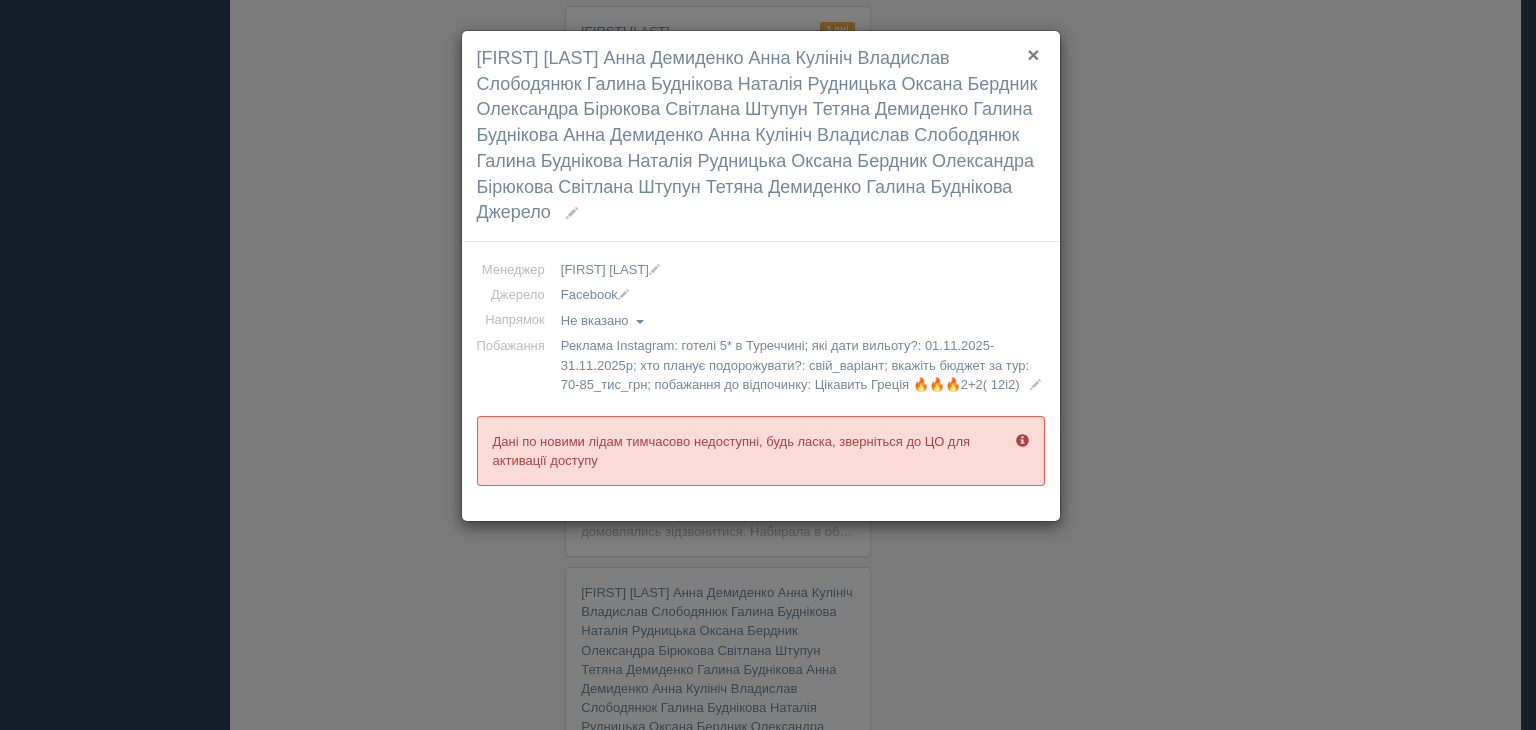 click on "×" at bounding box center [1033, 54] 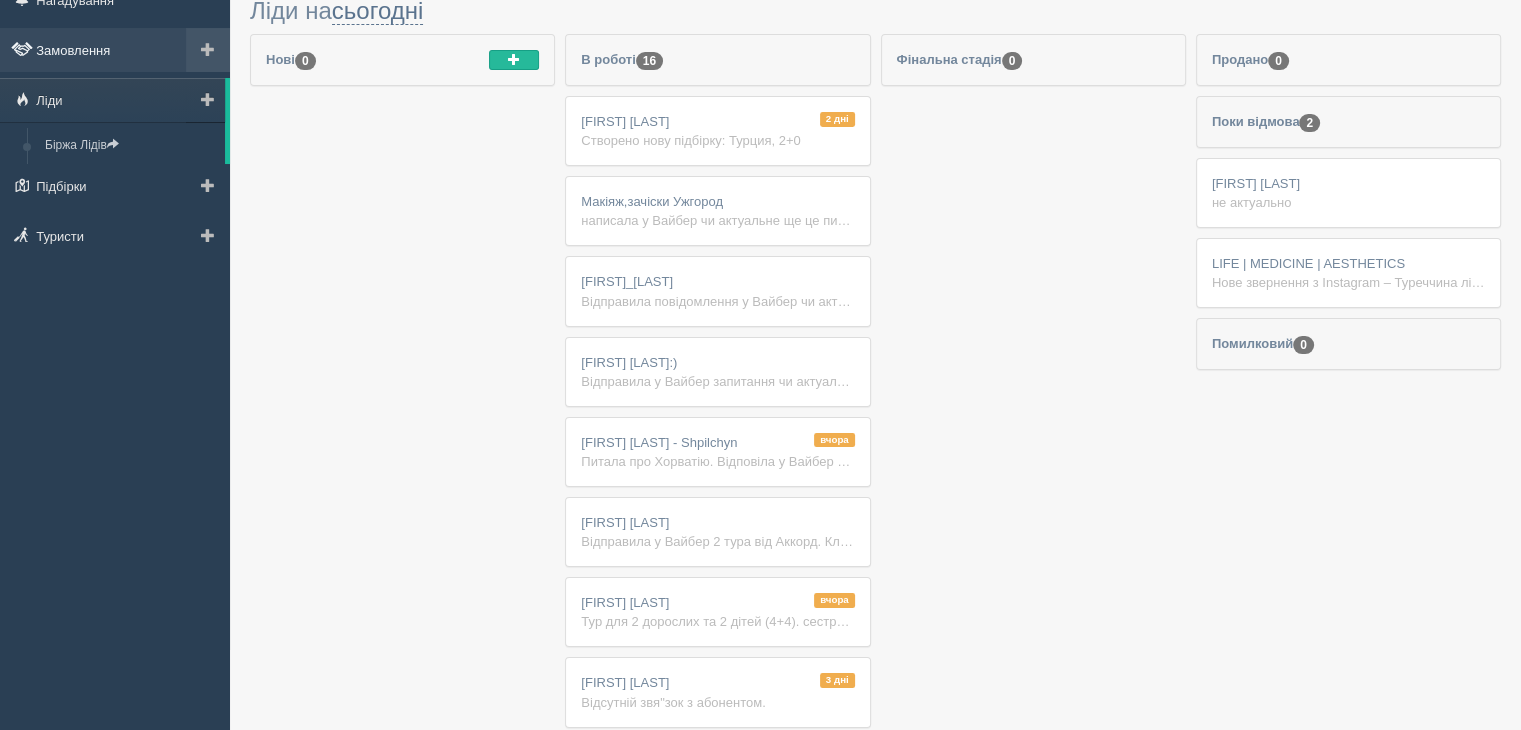 scroll, scrollTop: 0, scrollLeft: 0, axis: both 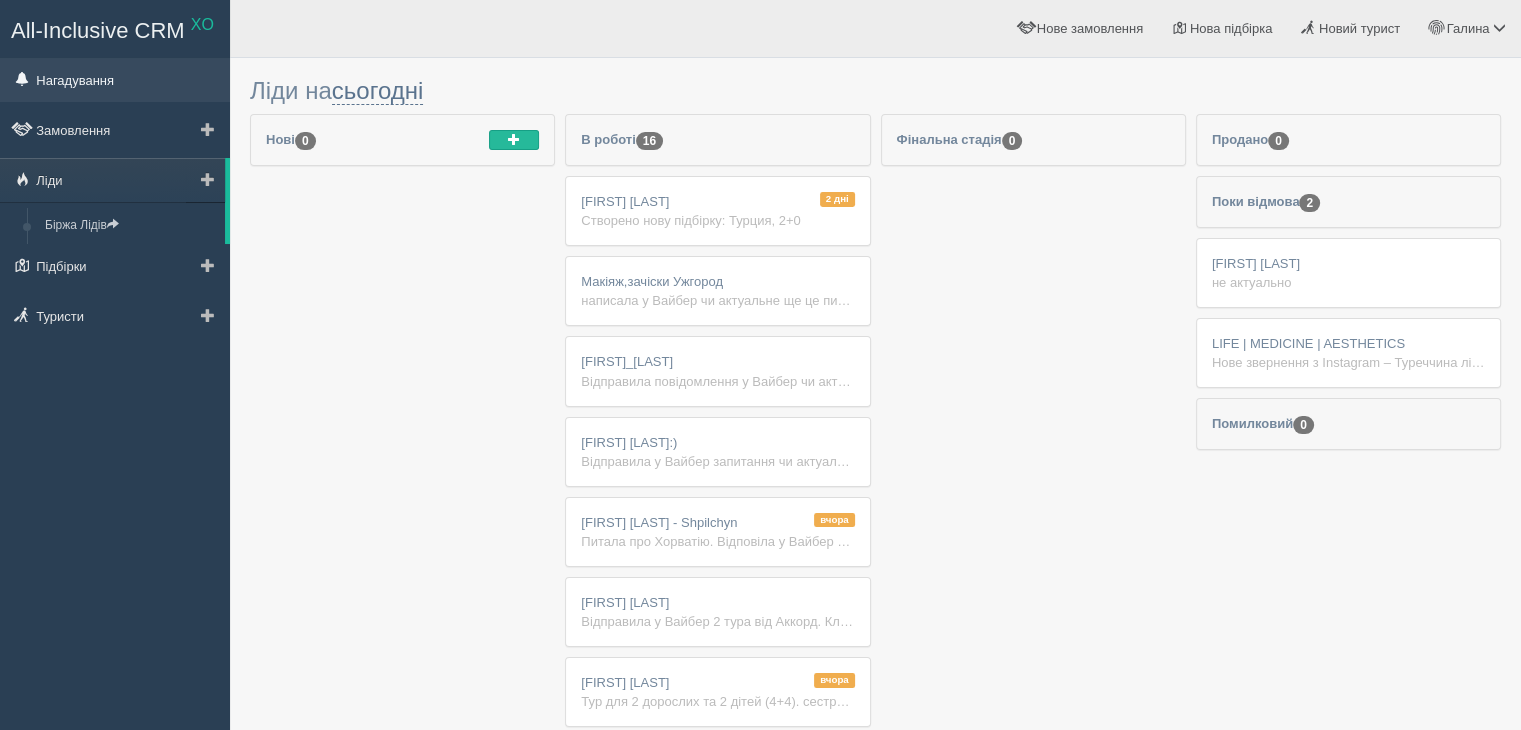 click on "Нагадування" at bounding box center [115, 80] 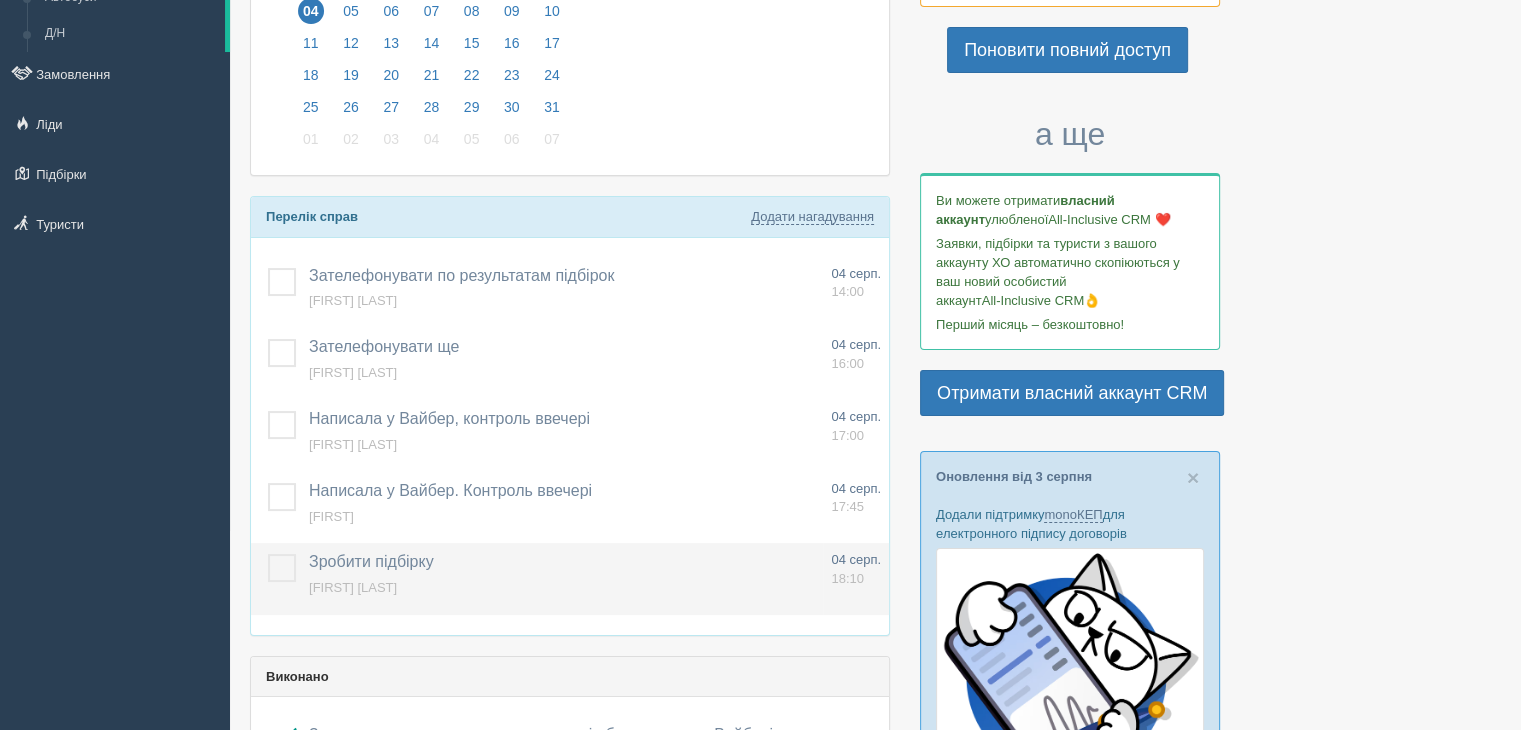 scroll, scrollTop: 200, scrollLeft: 0, axis: vertical 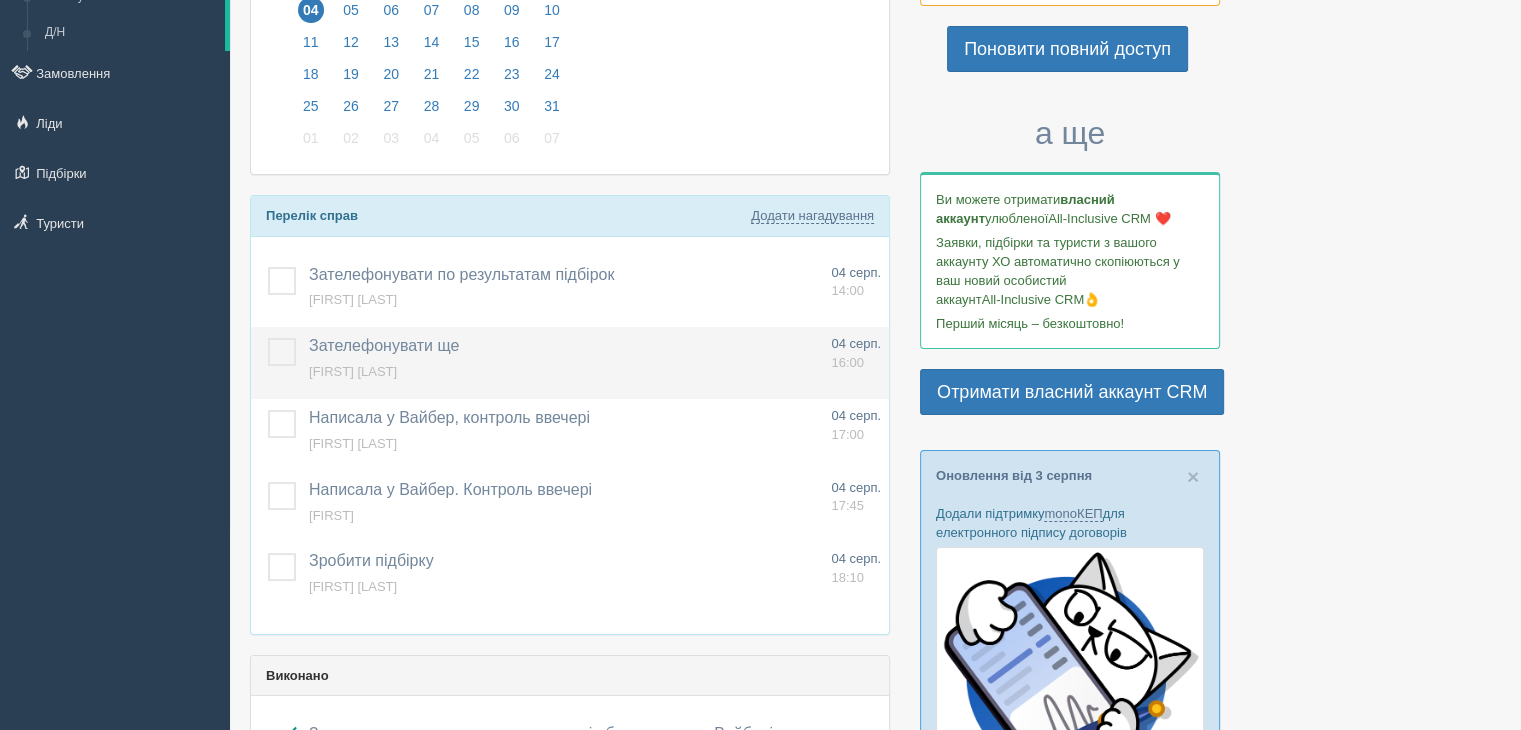 click on "Зателефонувати ще
Додати інше
Нагадування додано
Нагадування оновлено
[FIRST] [LAST]" at bounding box center [562, 363] 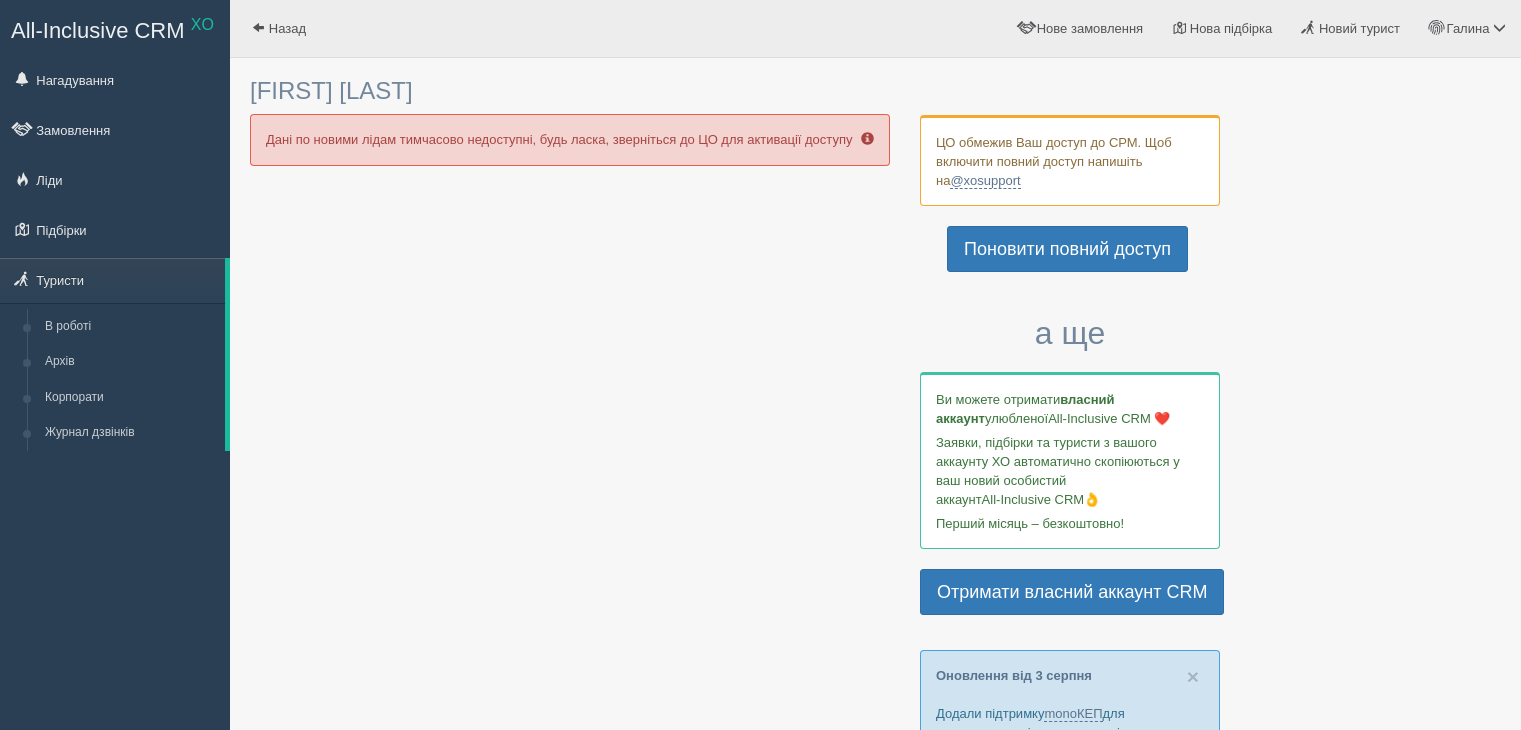 scroll, scrollTop: 0, scrollLeft: 0, axis: both 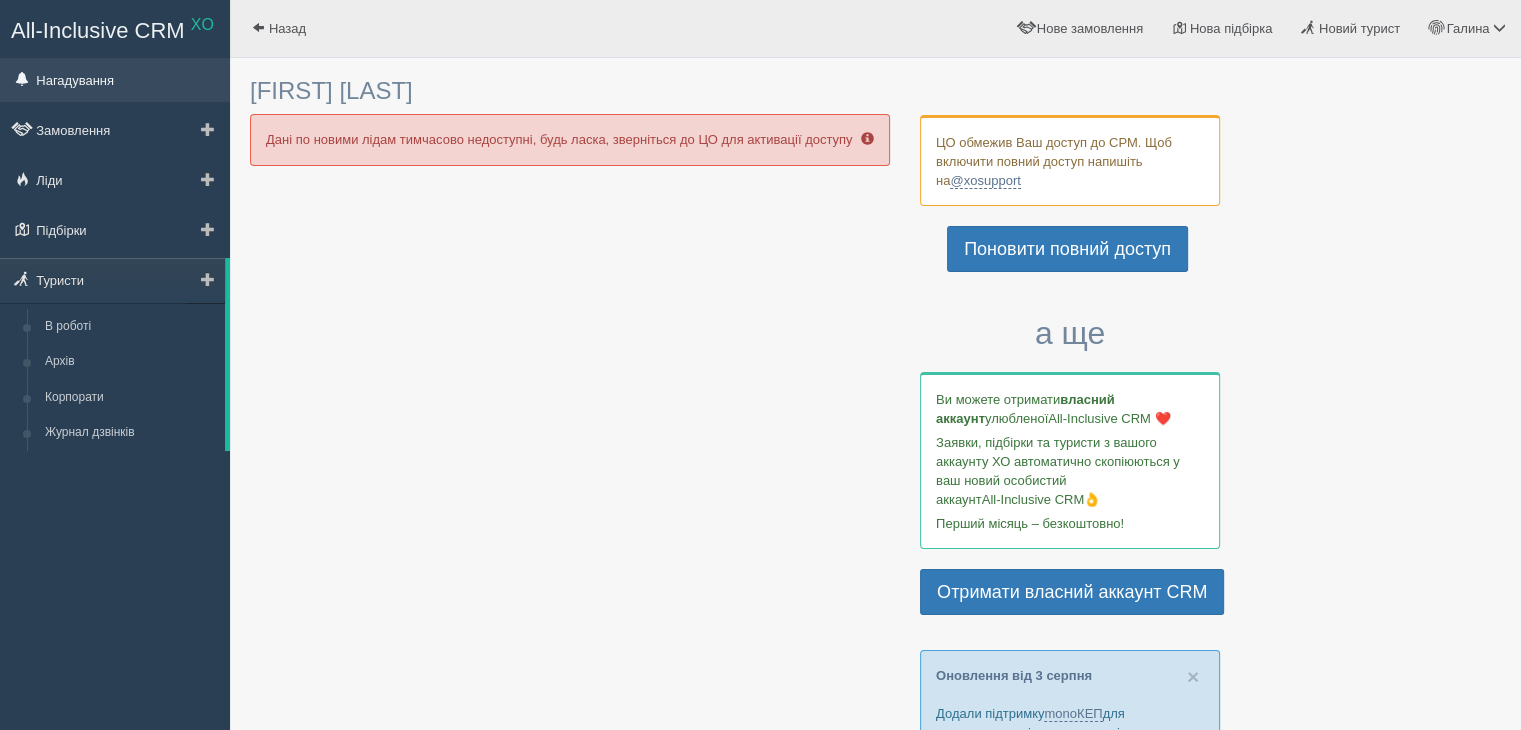 click on "Нагадування" at bounding box center [115, 80] 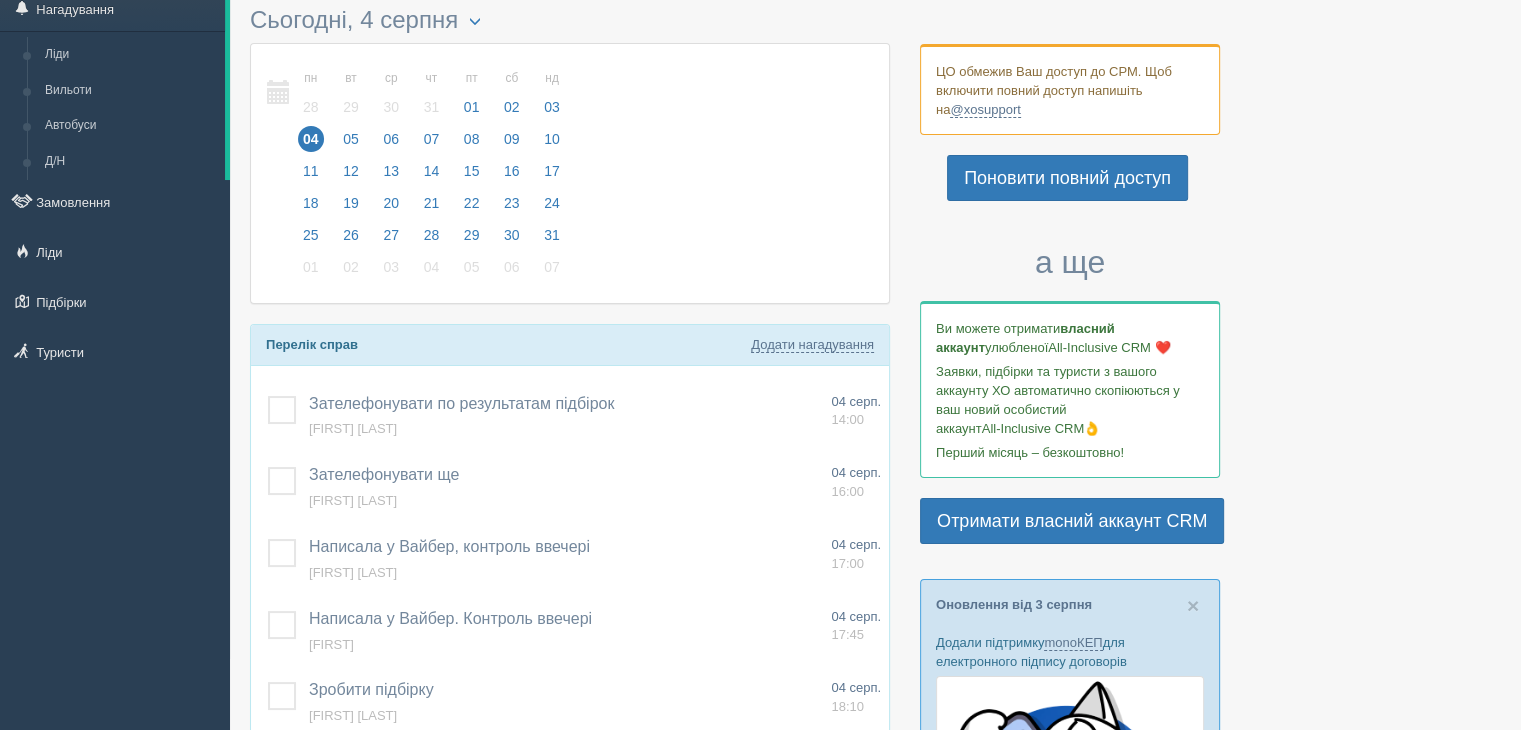 scroll, scrollTop: 0, scrollLeft: 0, axis: both 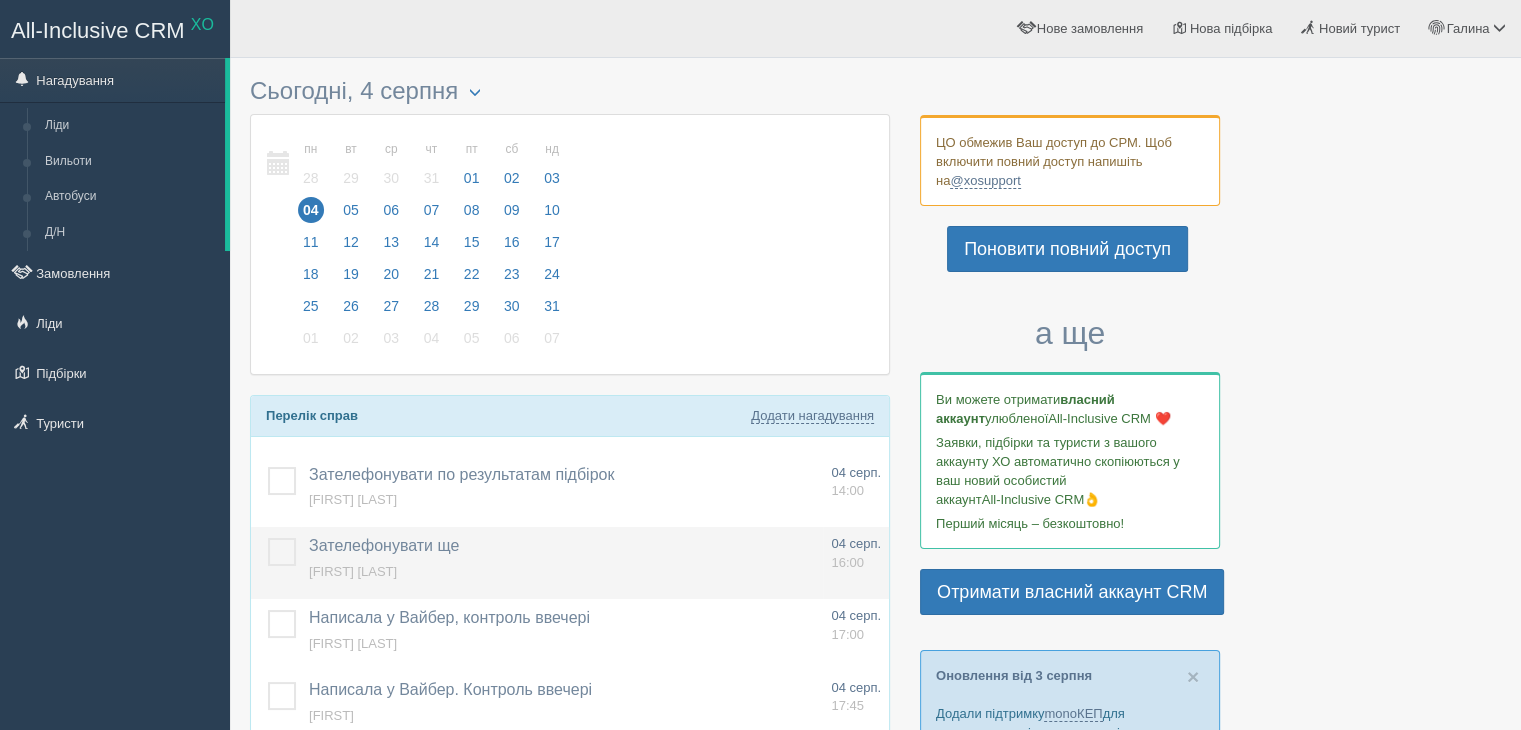 click on "Зателефонувати ще" at bounding box center [384, 545] 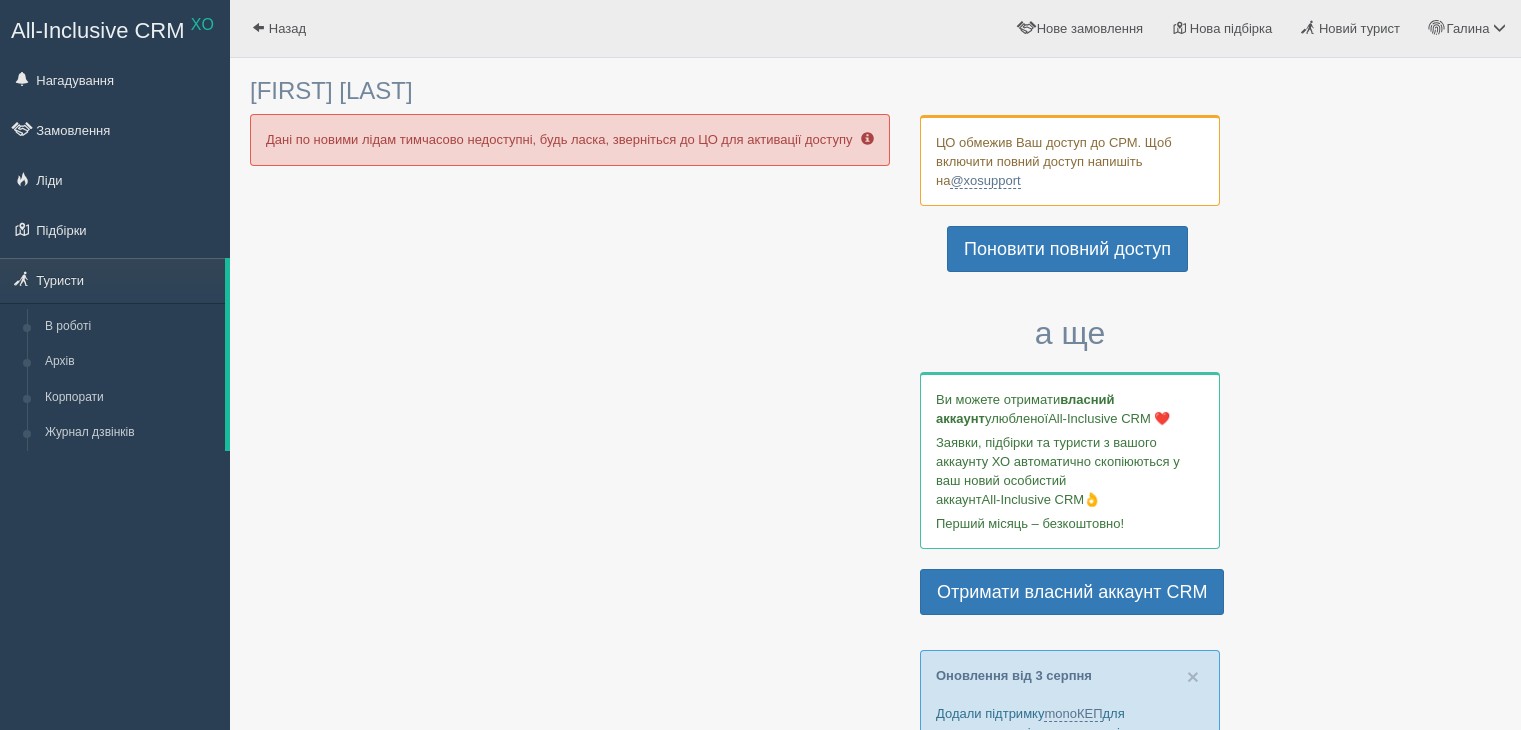 scroll, scrollTop: 0, scrollLeft: 0, axis: both 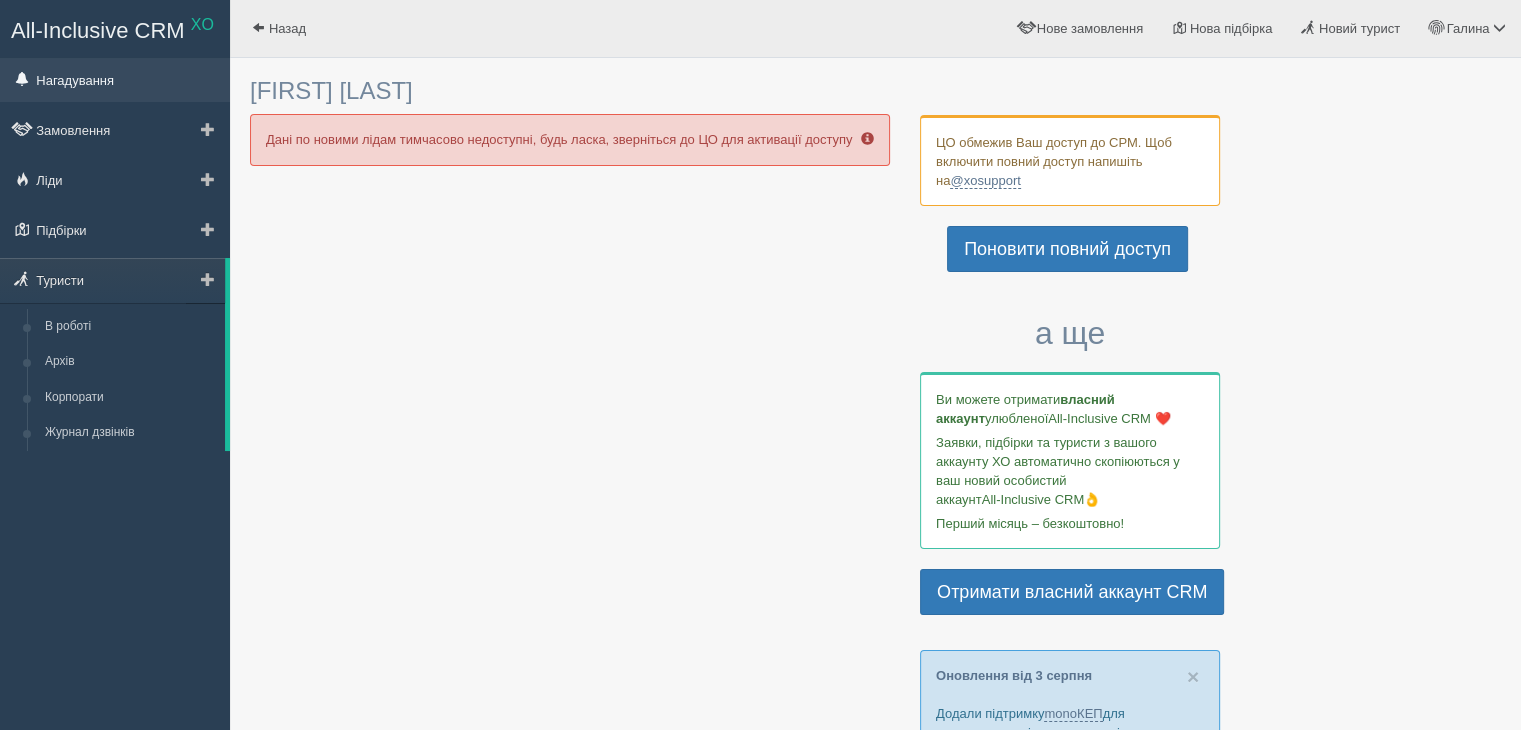 click on "Нагадування" at bounding box center [115, 80] 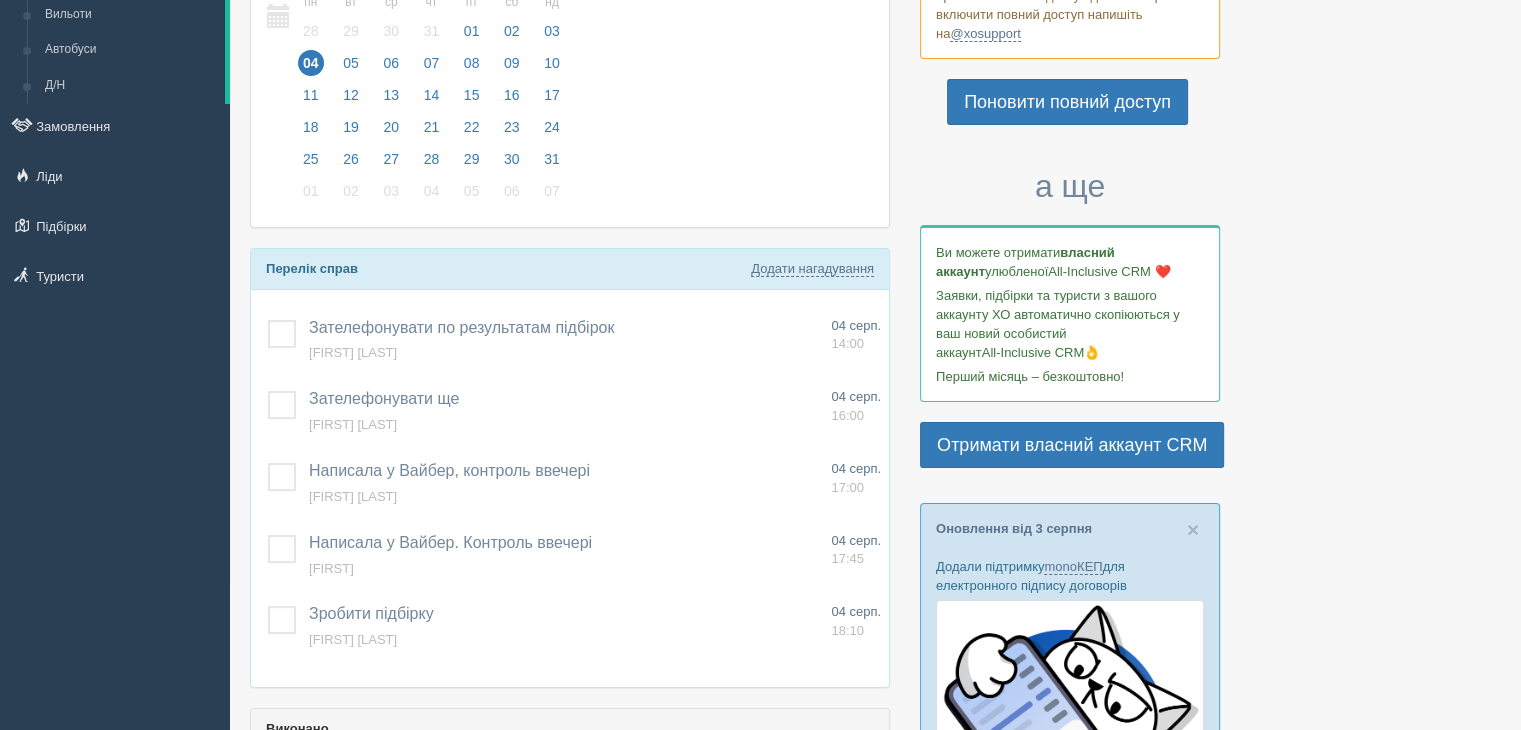 scroll, scrollTop: 0, scrollLeft: 0, axis: both 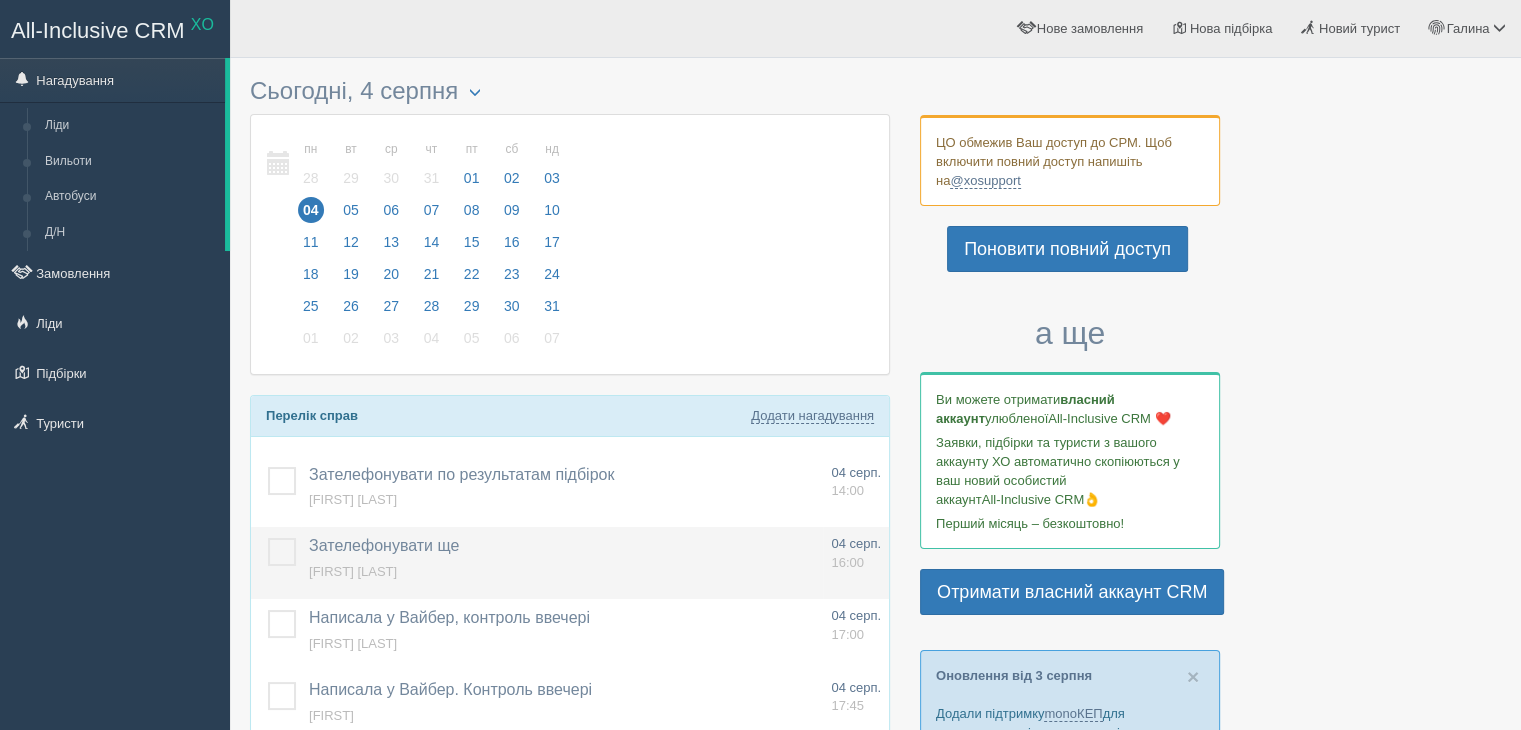 click on "Зателефонувати ще" at bounding box center [384, 545] 